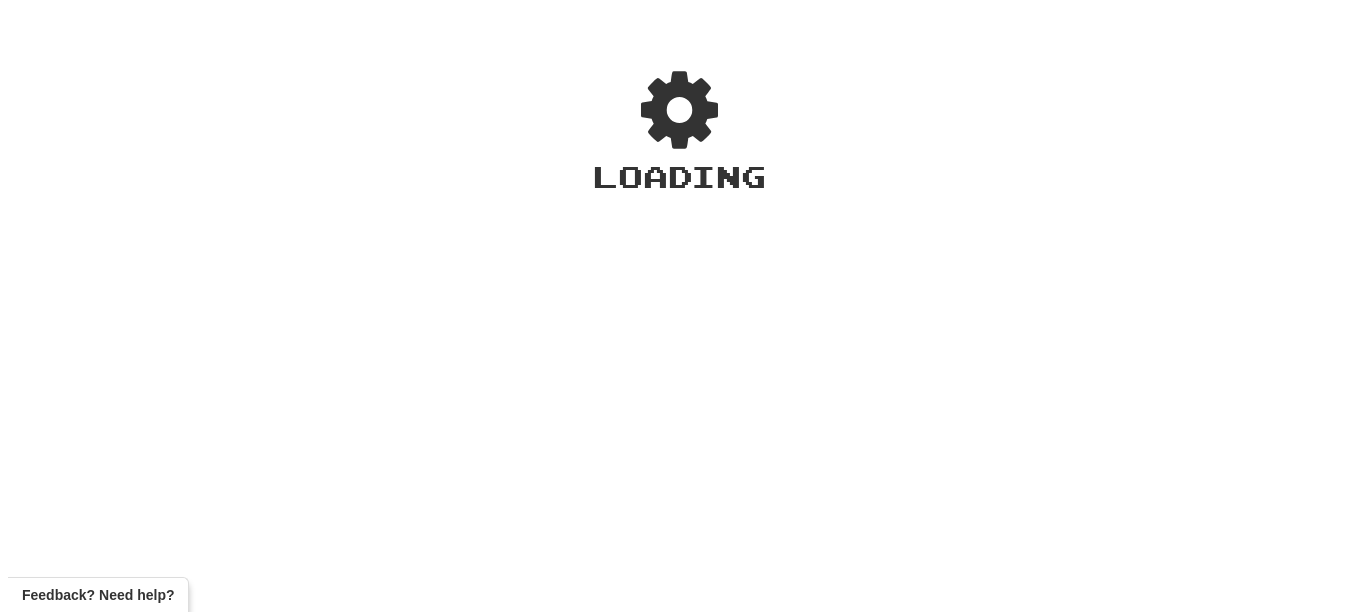 scroll, scrollTop: 0, scrollLeft: 0, axis: both 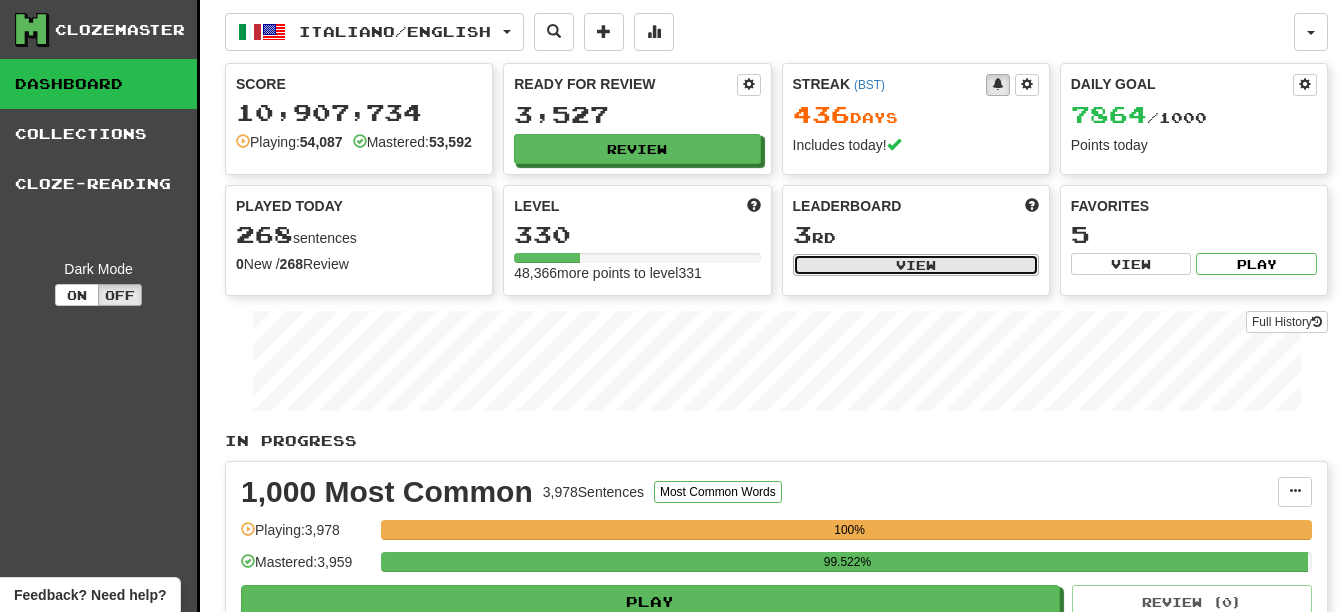 click on "View" at bounding box center (916, 265) 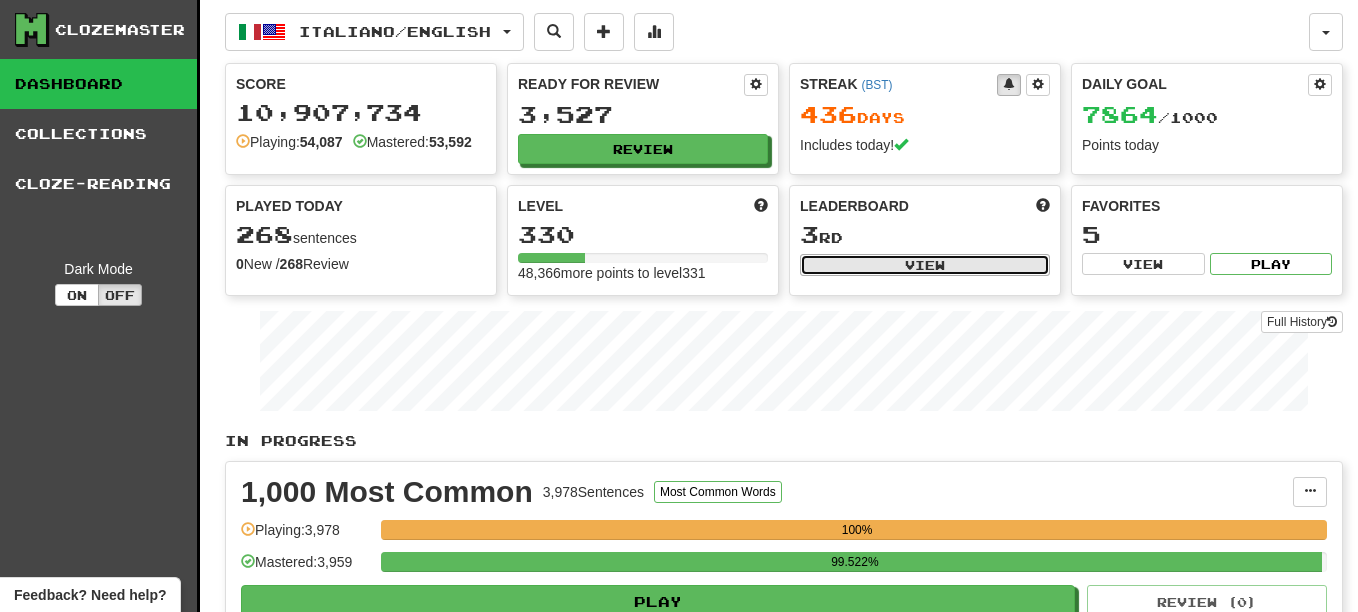 select on "**********" 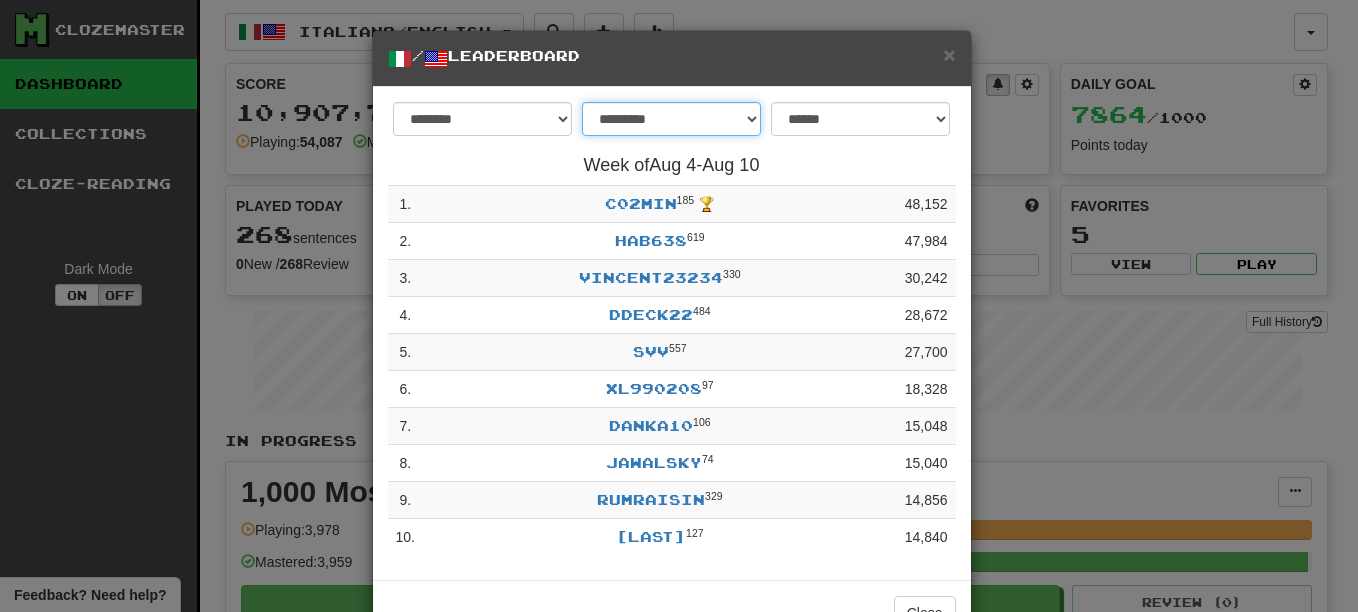 click on "**********" at bounding box center (671, 119) 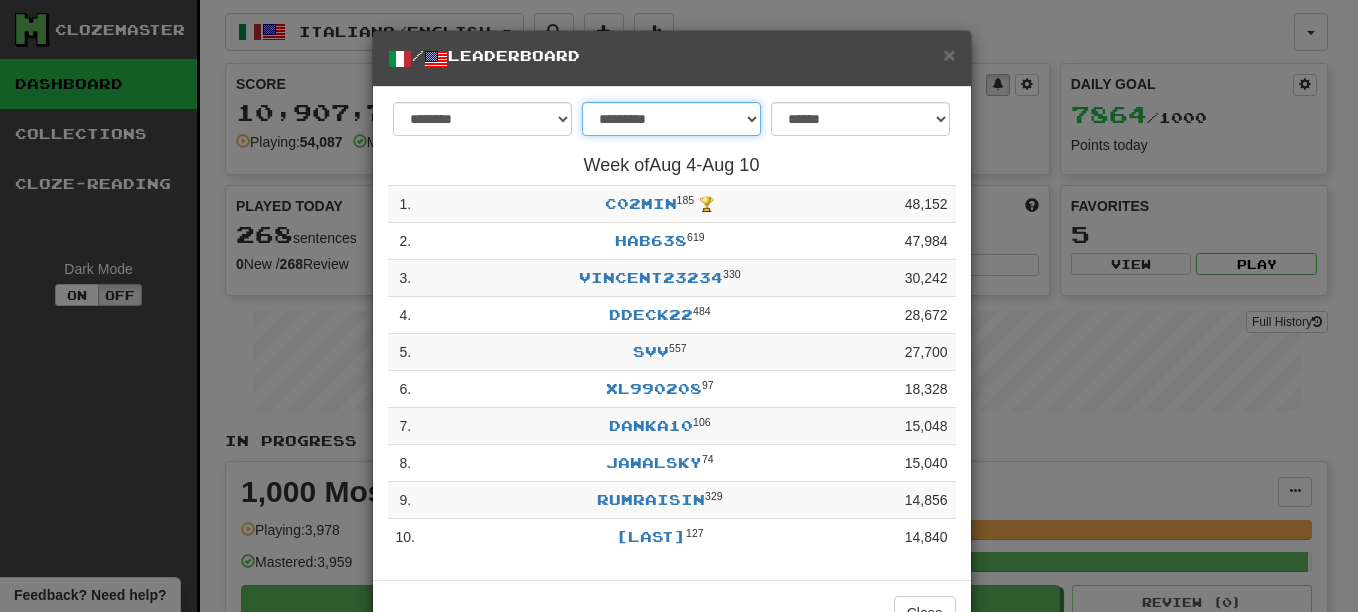 select on "********" 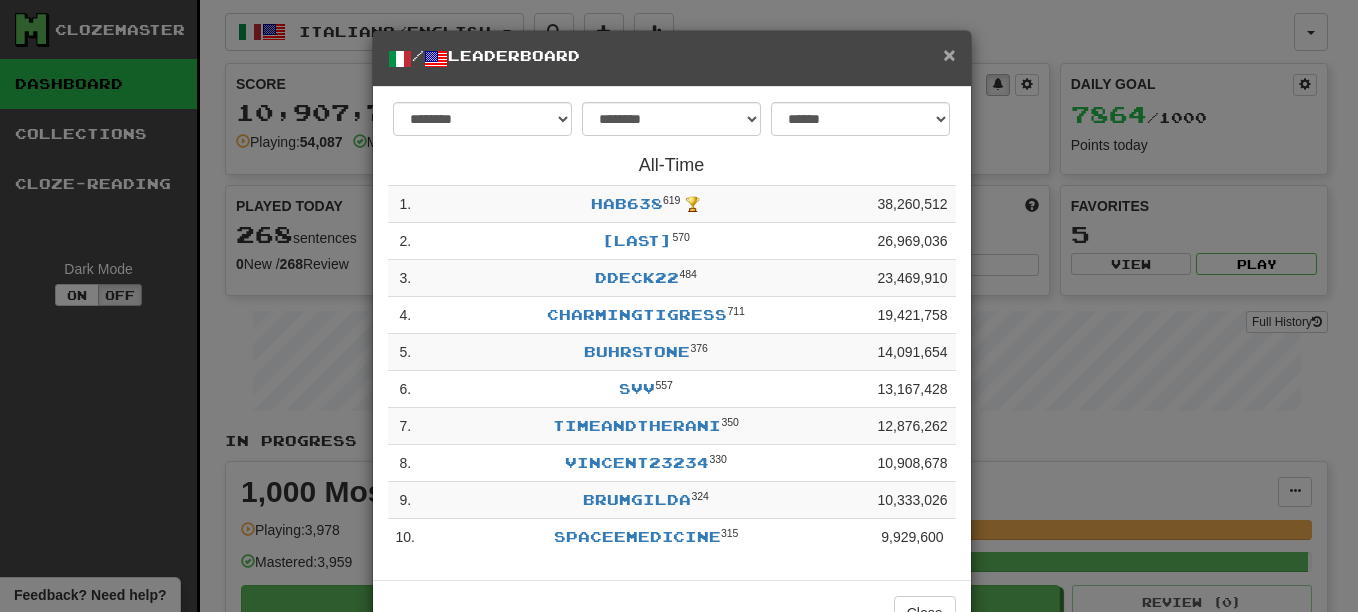 click on "×" at bounding box center [949, 54] 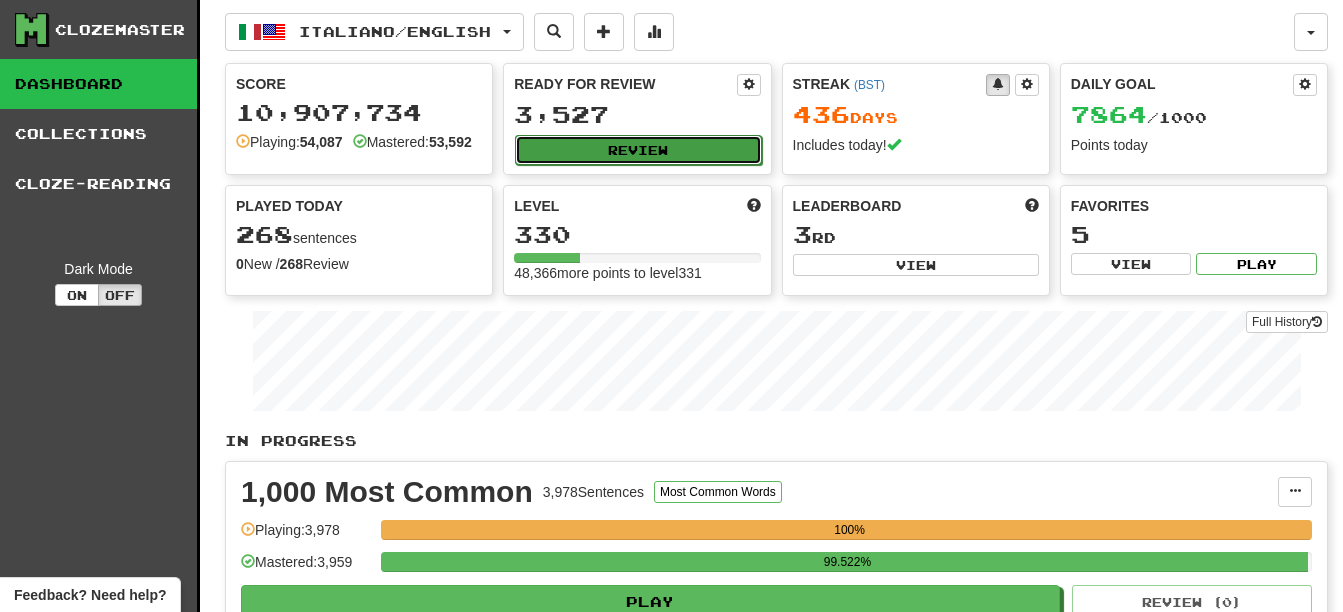 click on "Review" at bounding box center (638, 150) 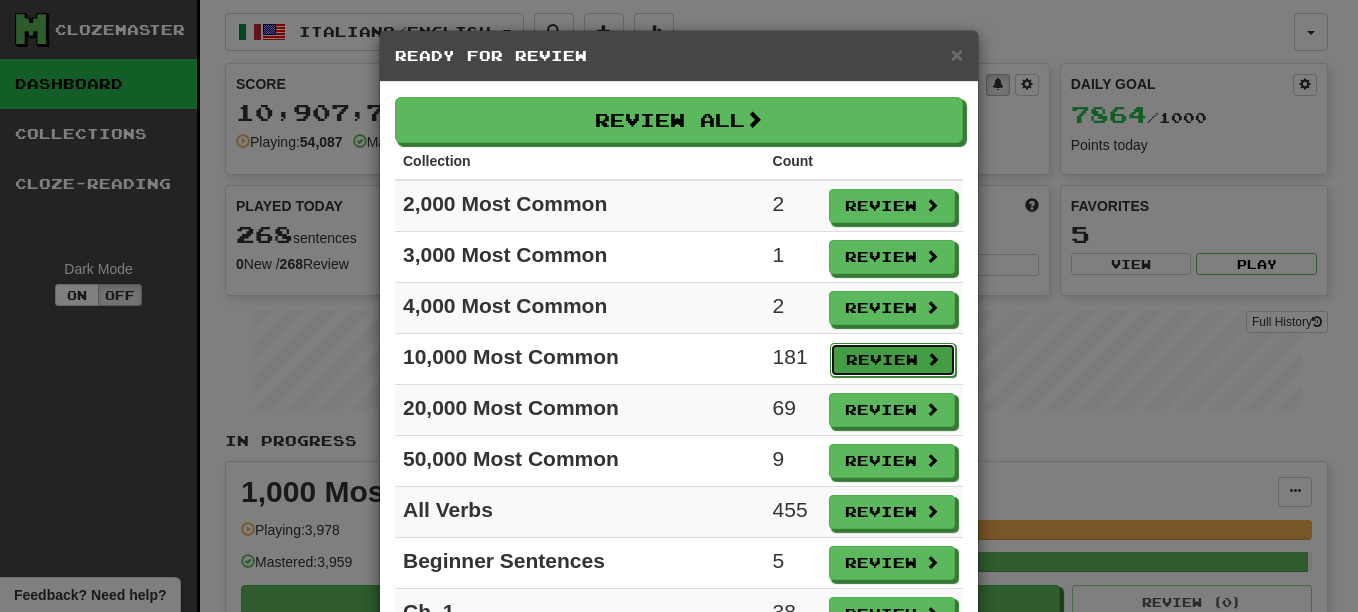 click on "Review" at bounding box center (893, 360) 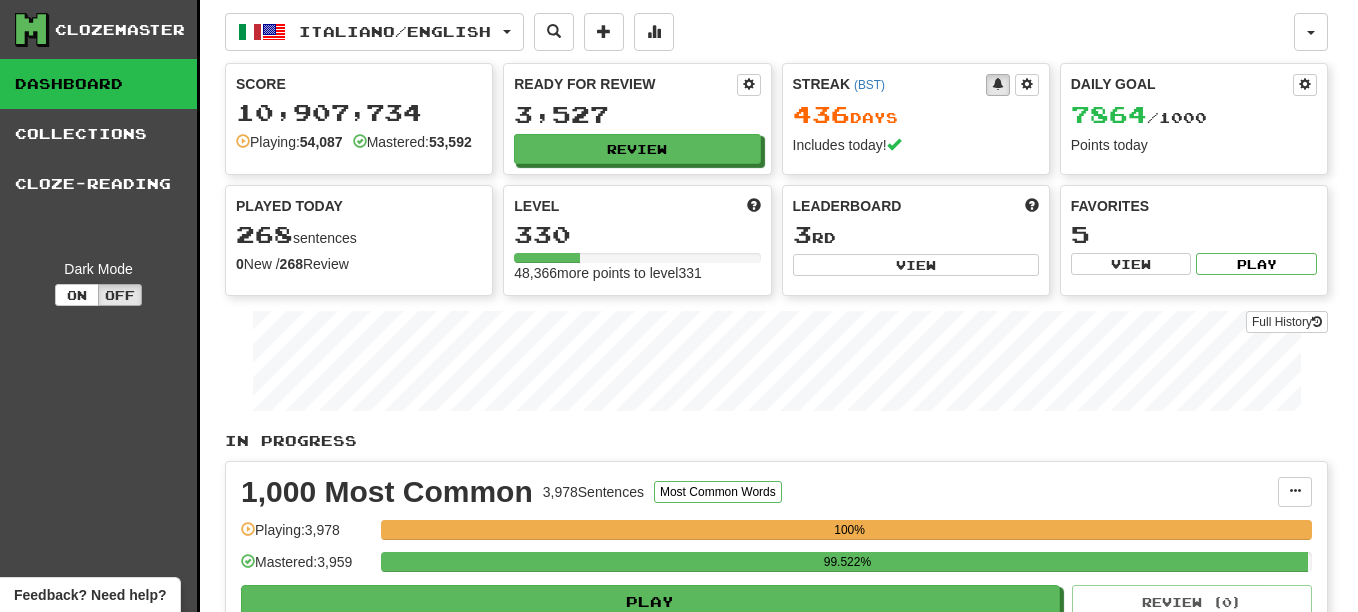 select on "**" 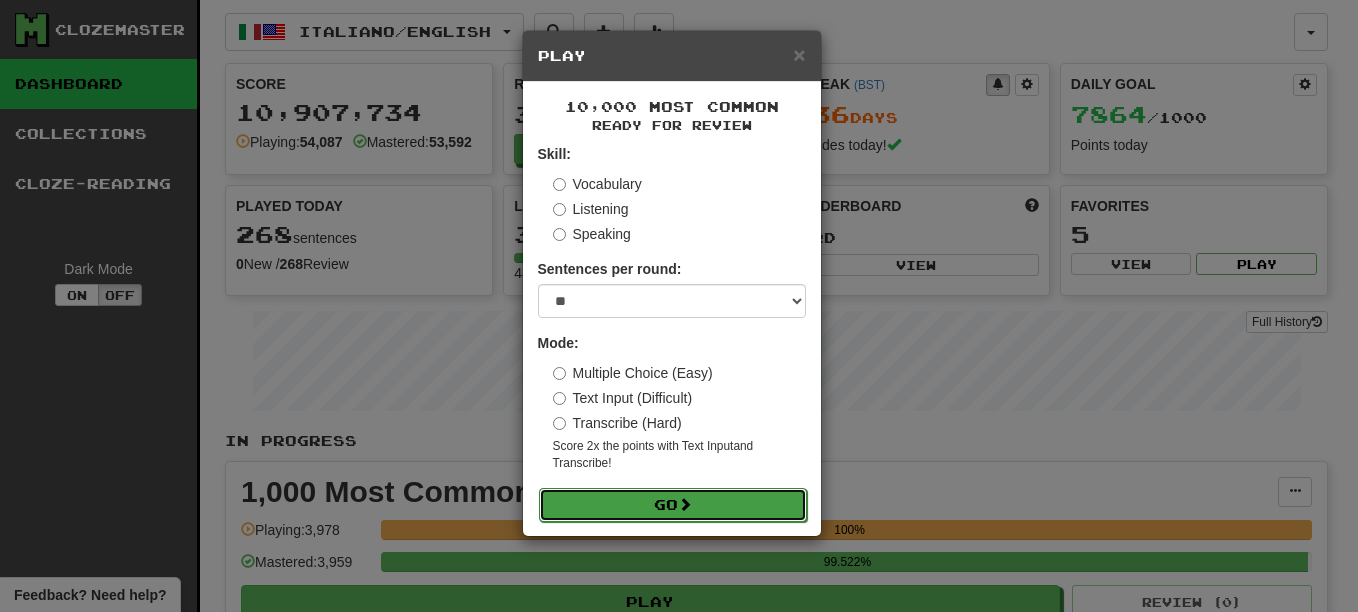 click on "Go" at bounding box center [673, 505] 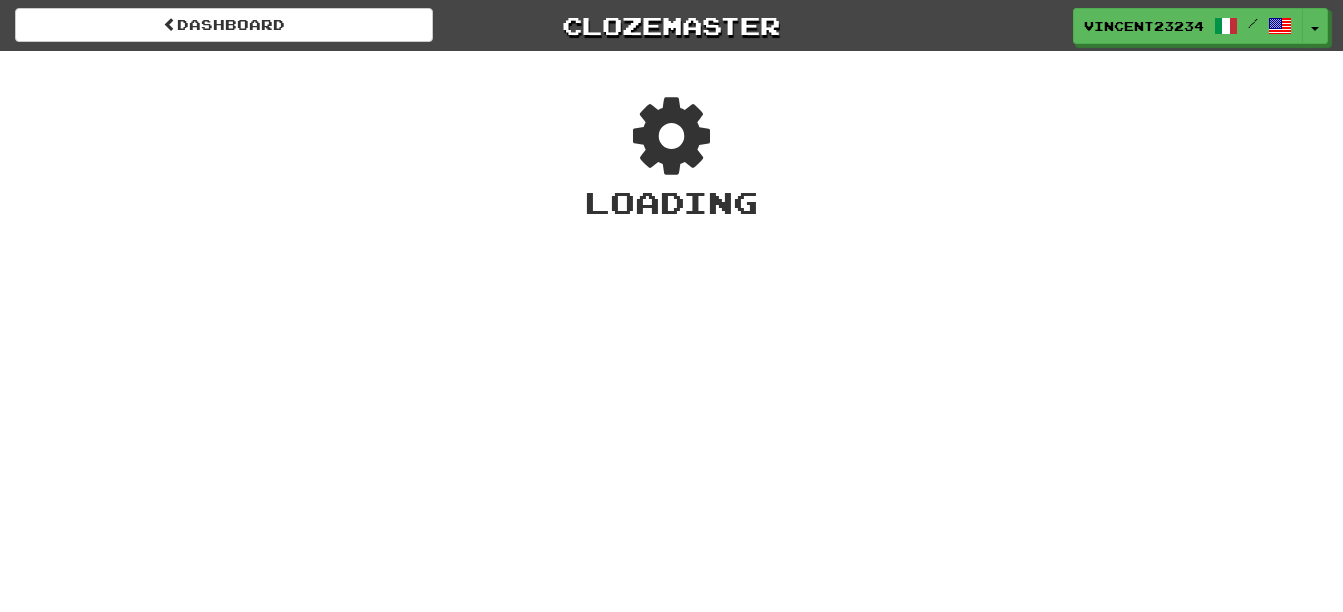 scroll, scrollTop: 0, scrollLeft: 0, axis: both 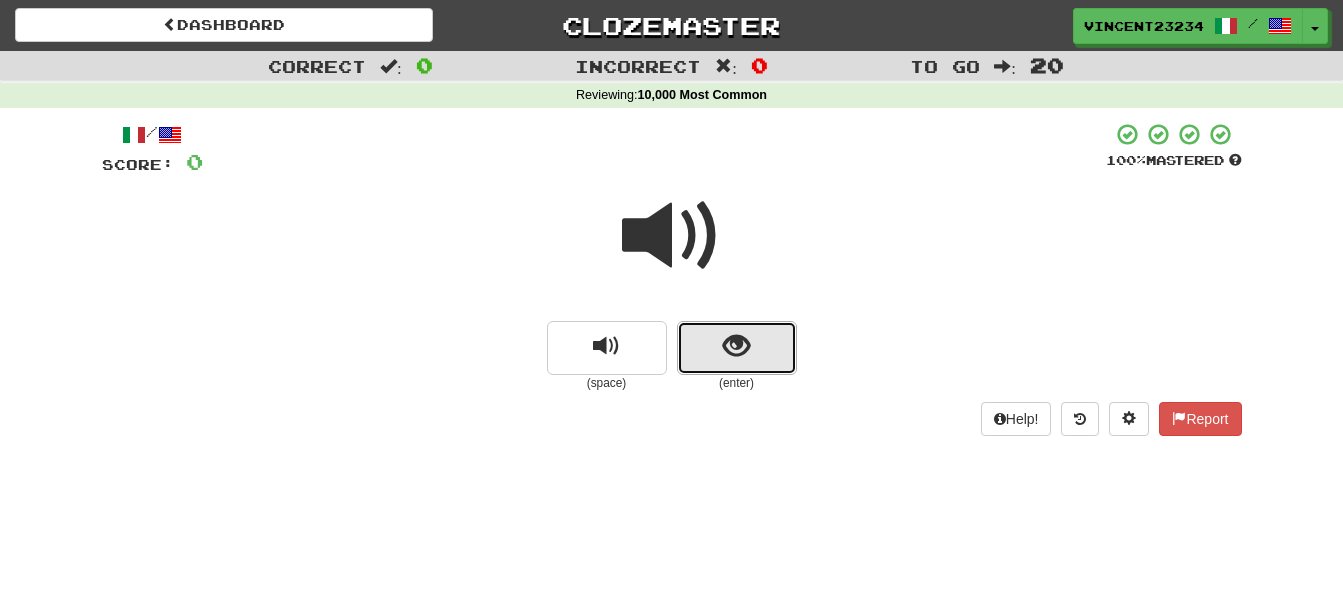 click at bounding box center [737, 348] 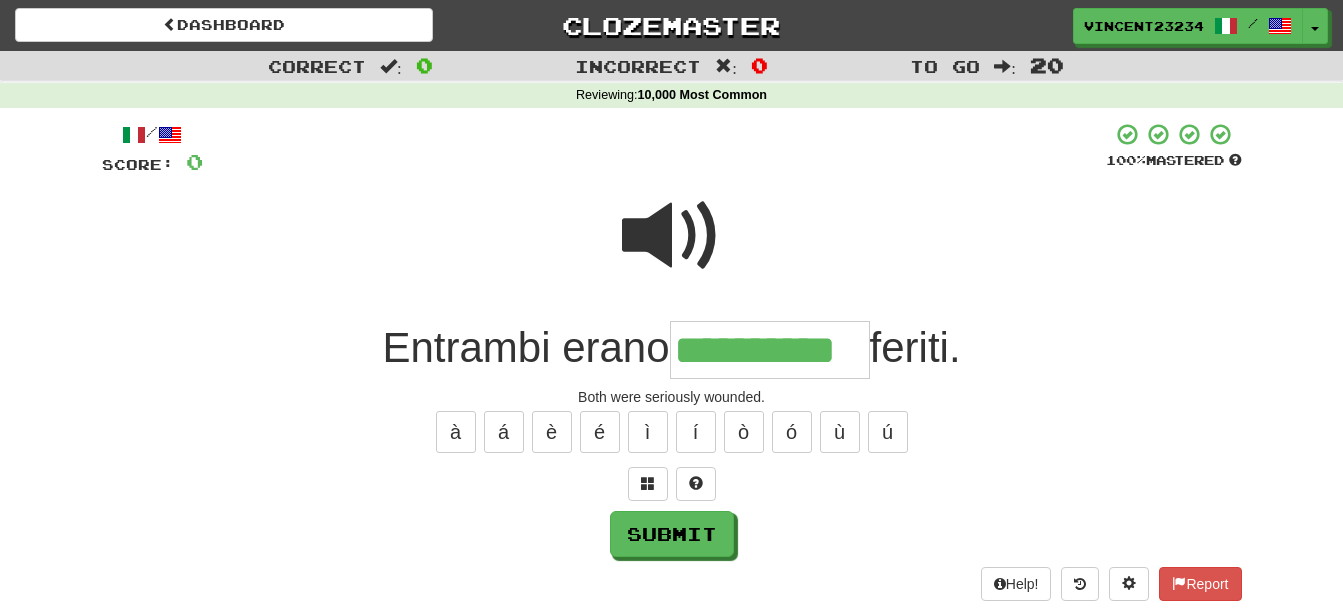 scroll, scrollTop: 0, scrollLeft: 98, axis: horizontal 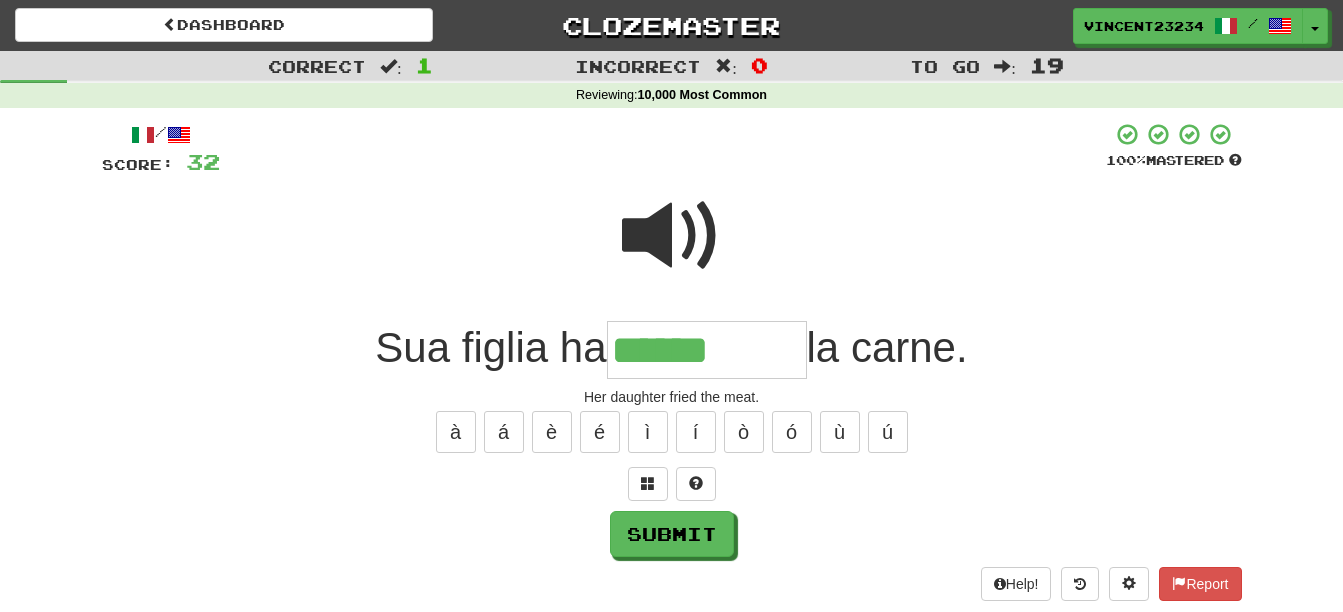type on "******" 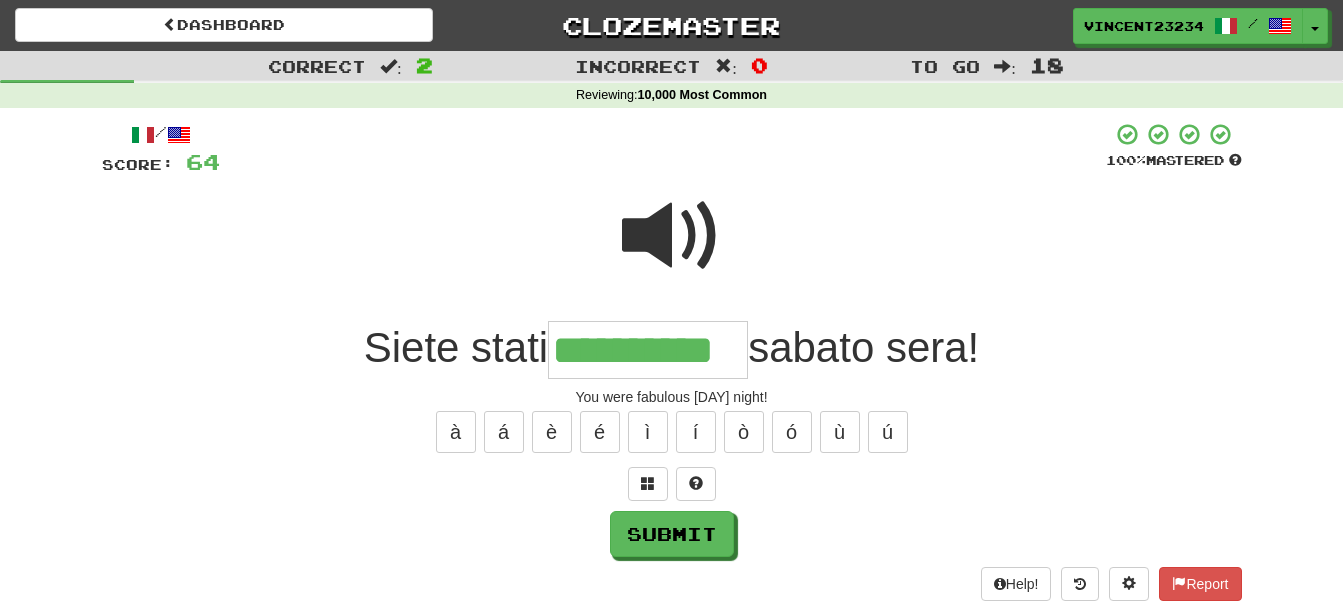 type on "**********" 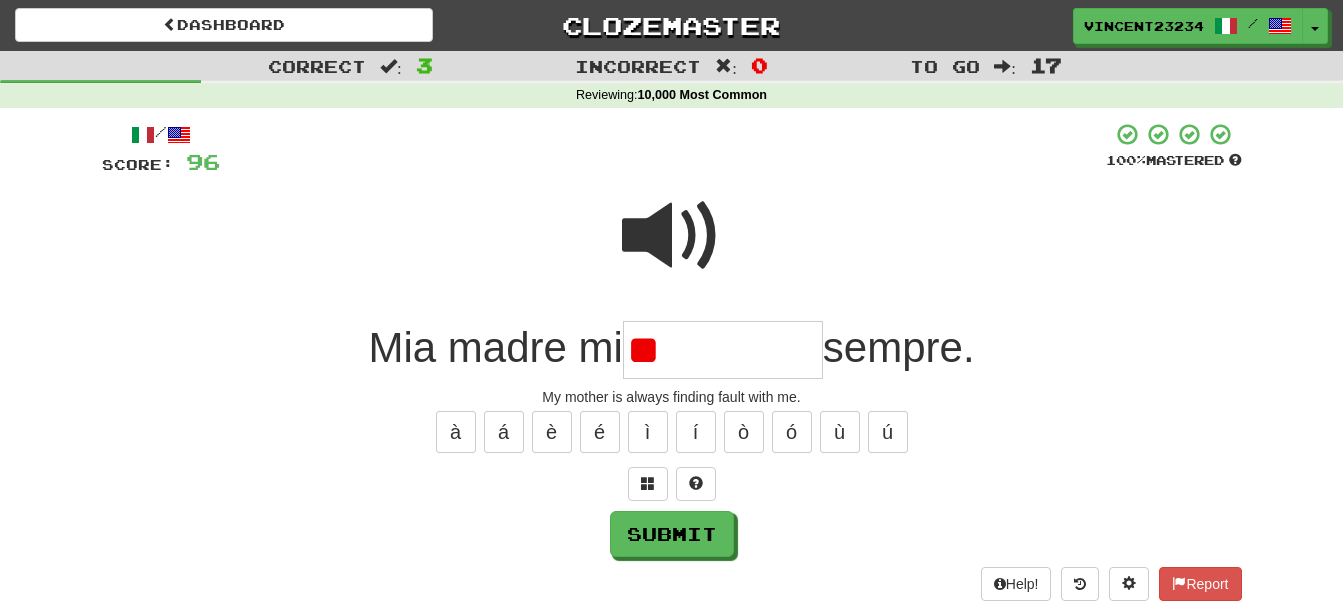 type on "*" 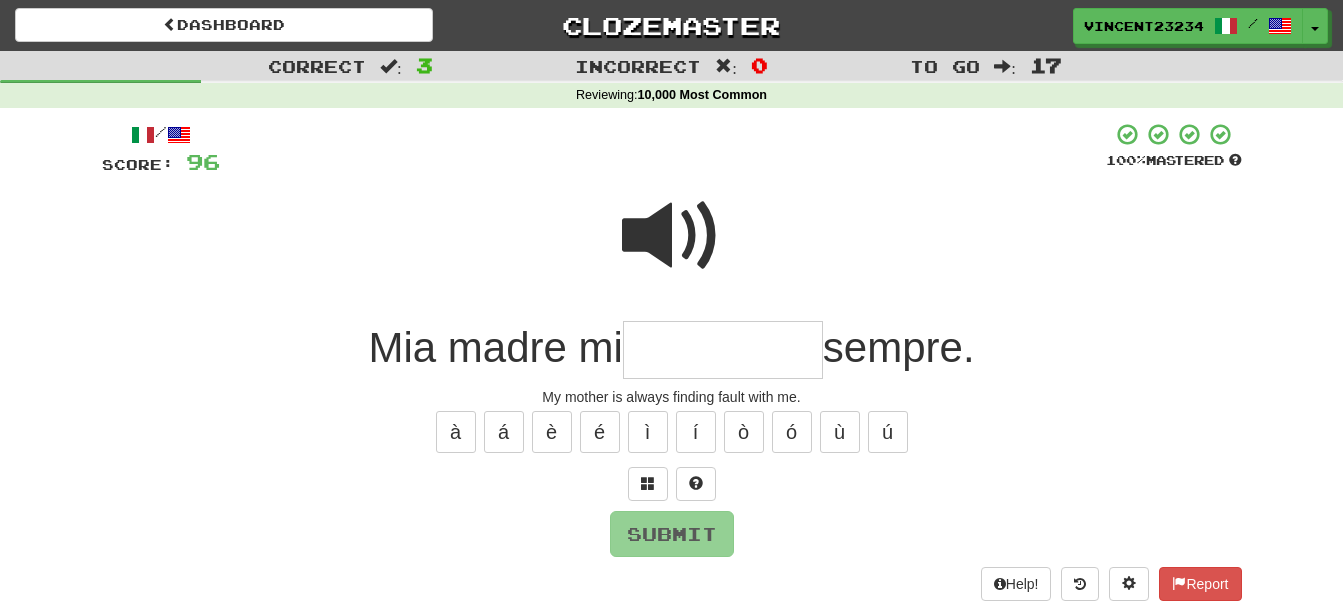 click at bounding box center (672, 236) 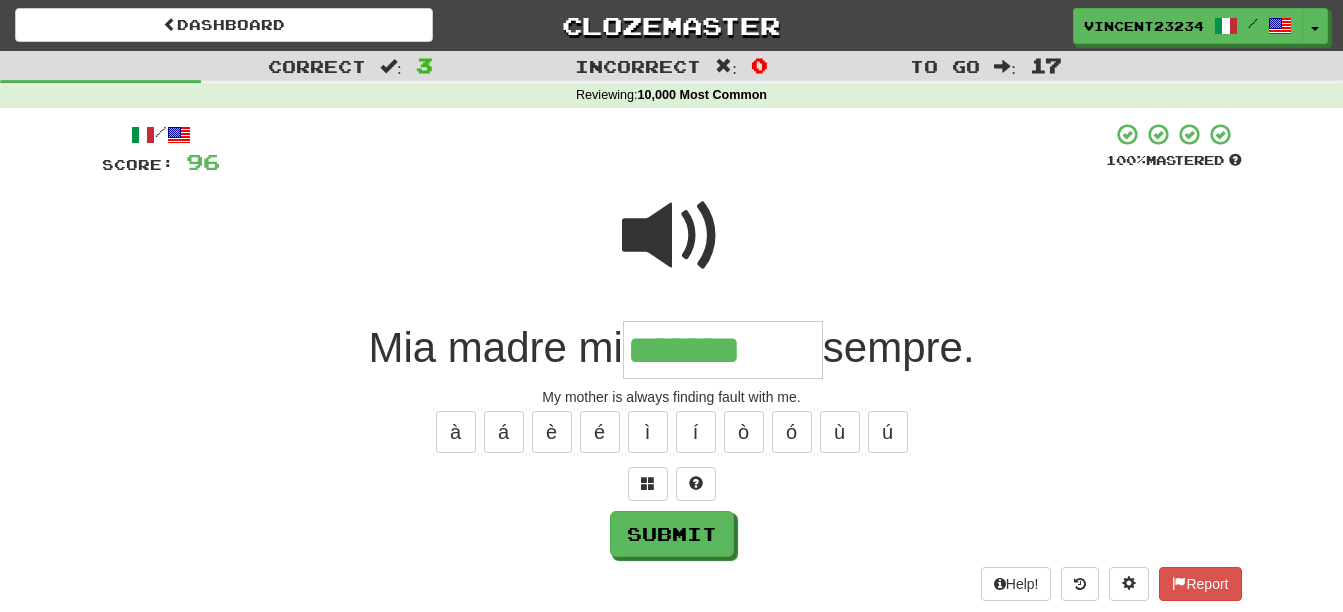 type on "*******" 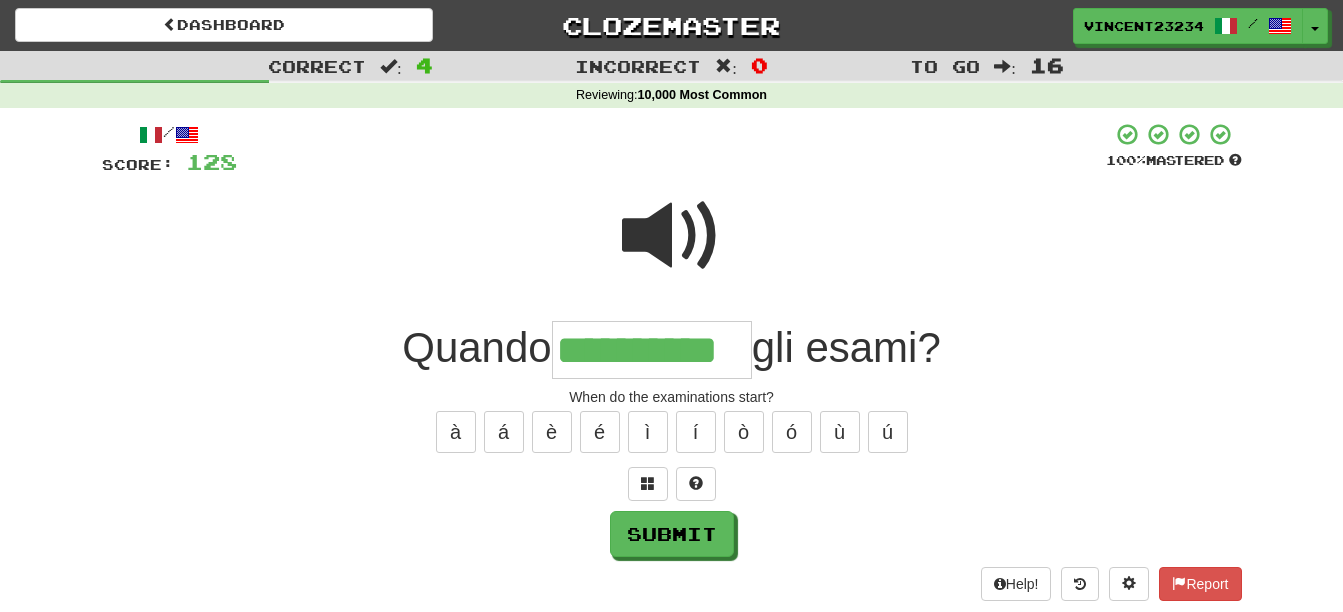 scroll, scrollTop: 0, scrollLeft: 20, axis: horizontal 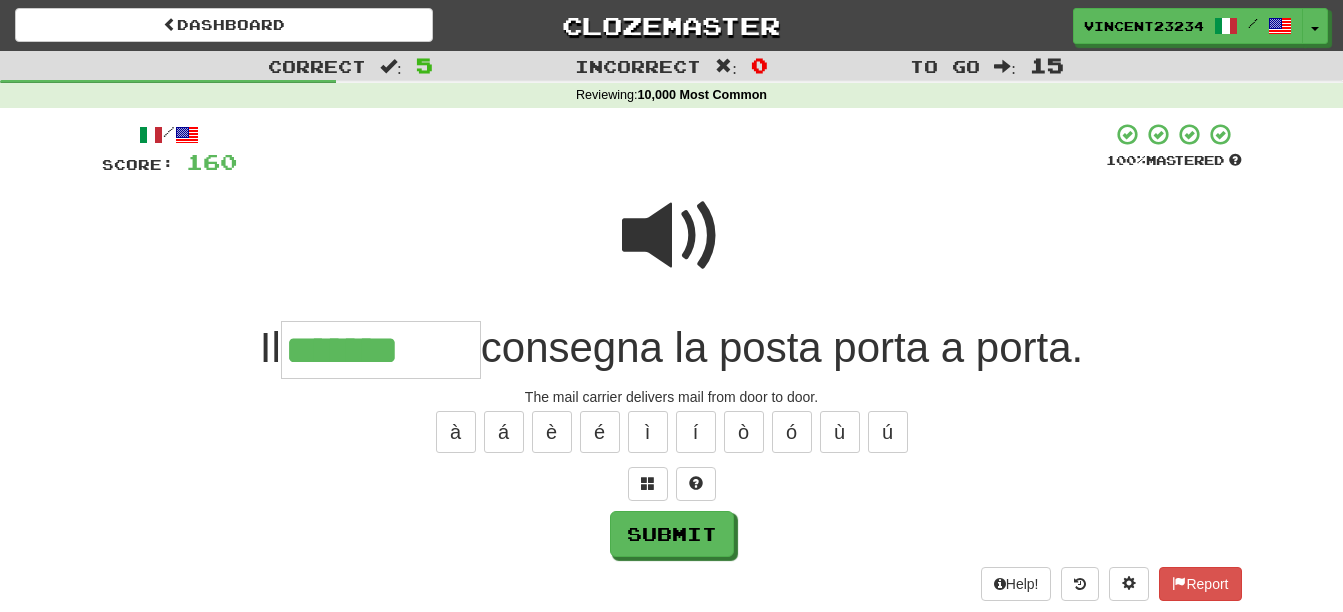 type on "*******" 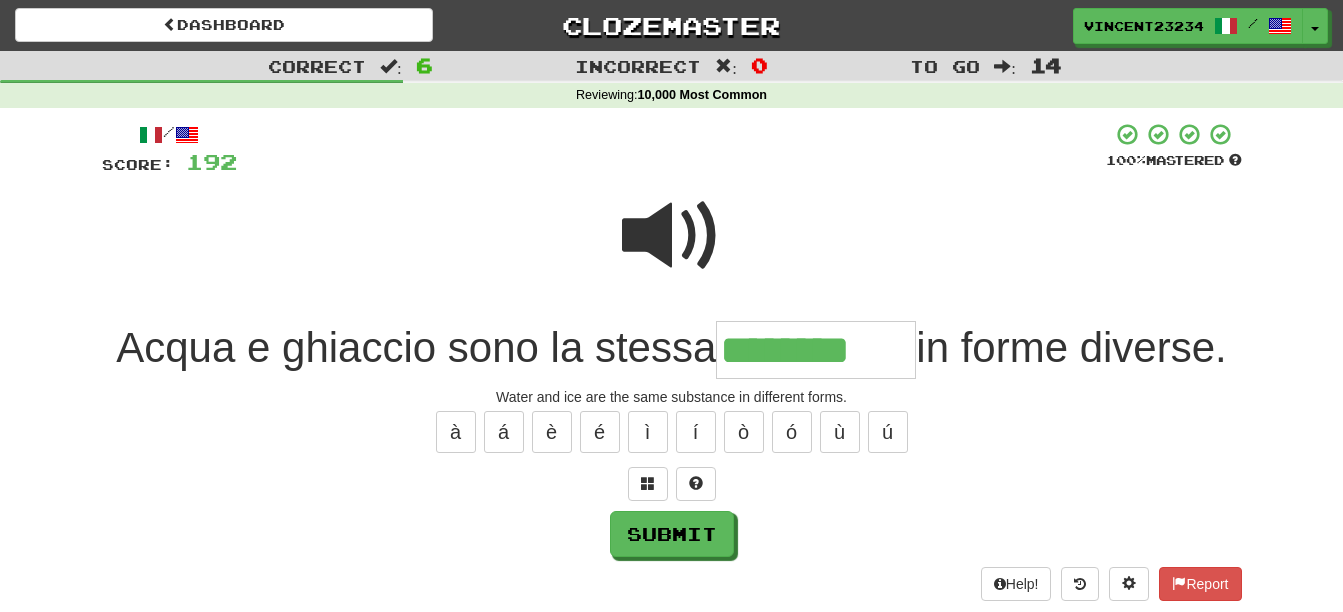 type on "********" 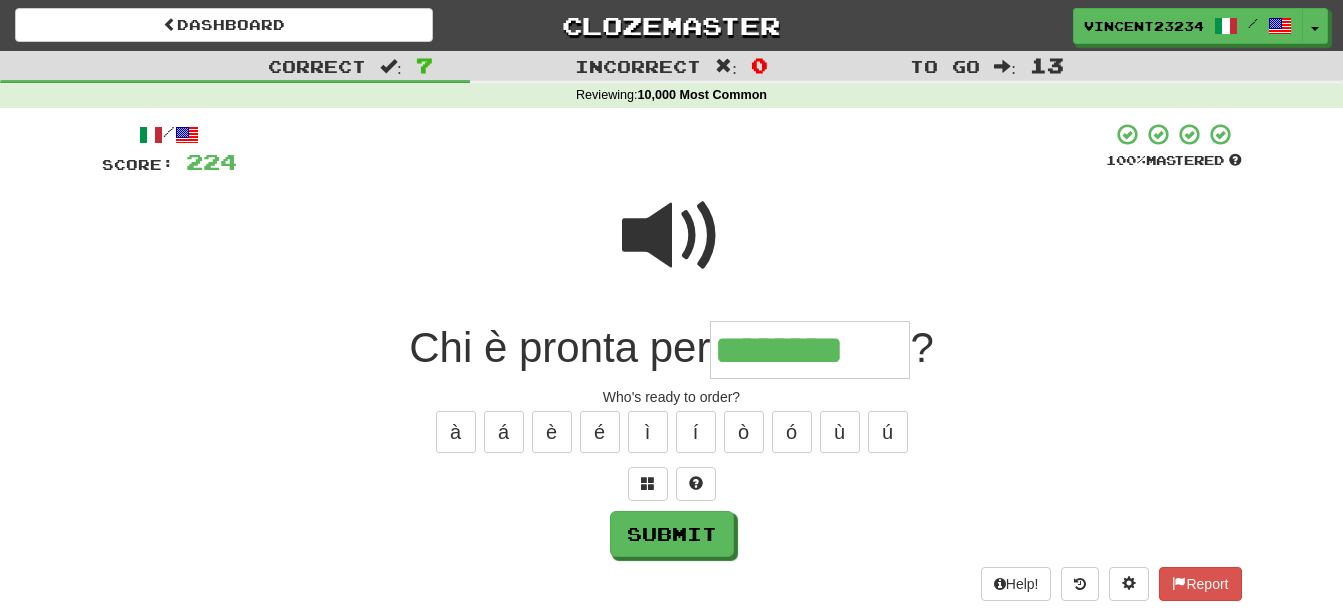 type on "********" 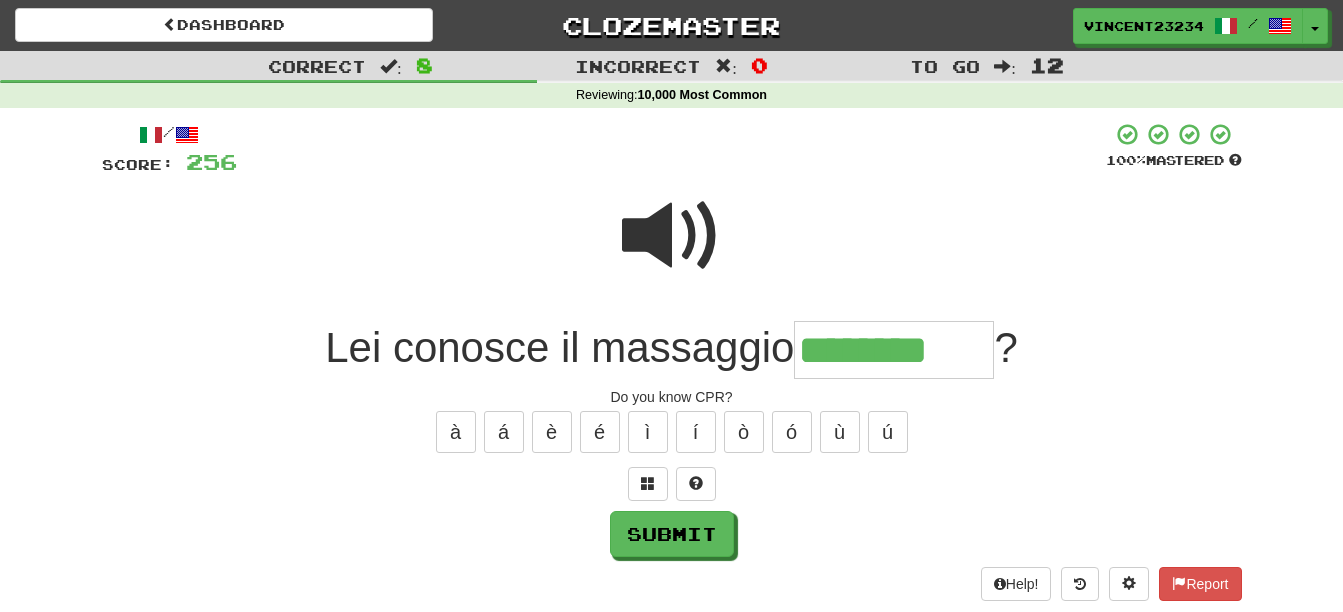 type on "********" 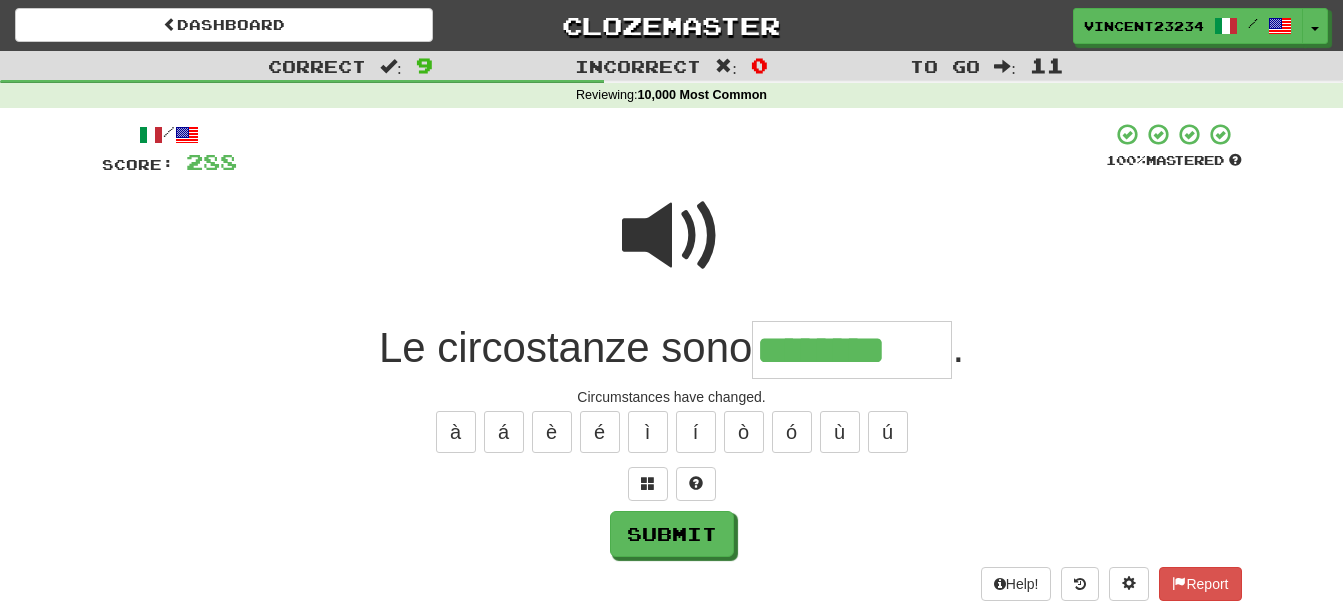 type on "********" 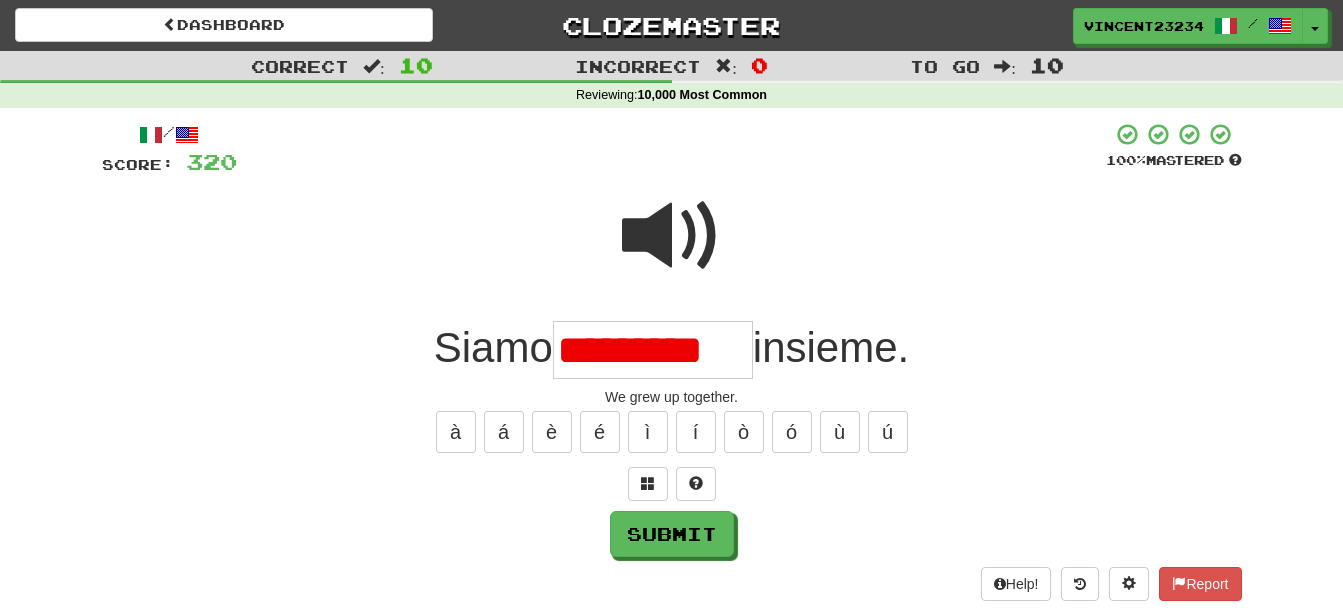 click on "*********" at bounding box center [653, 350] 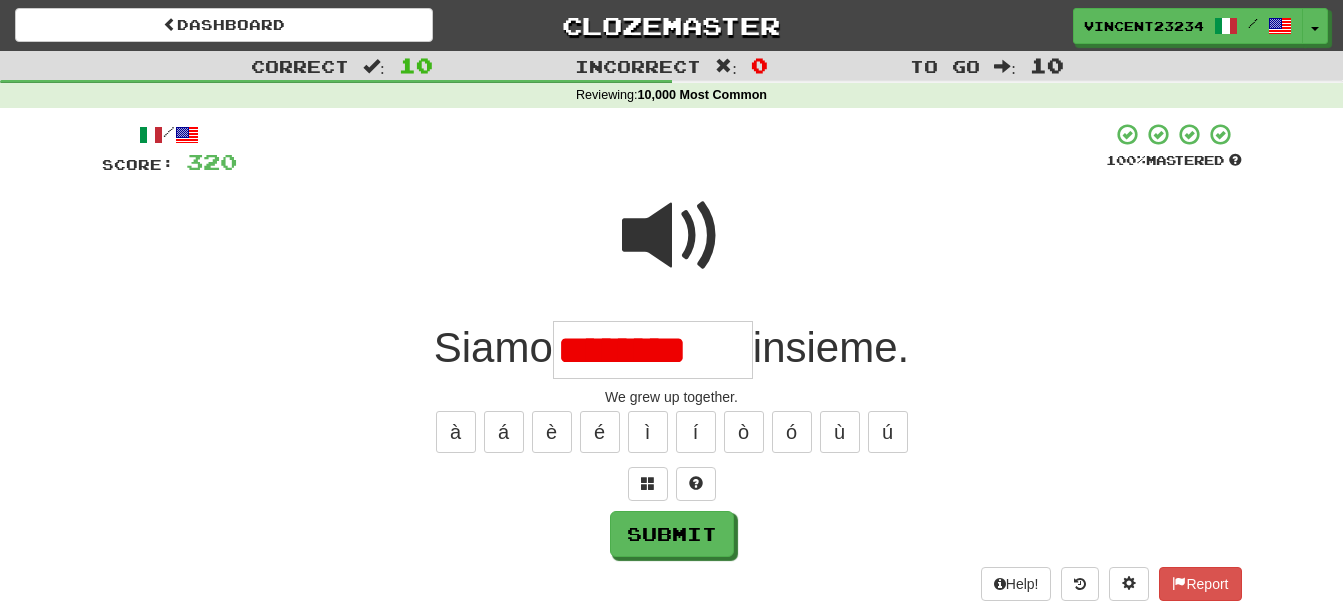 type on "*********" 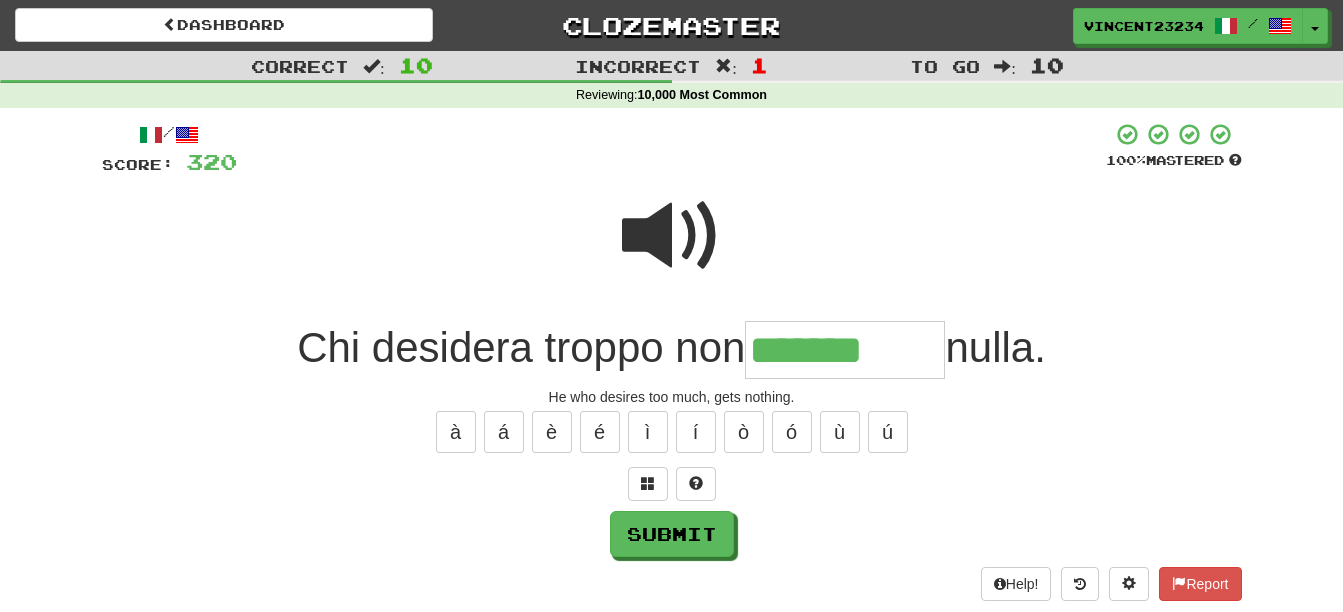 type on "*******" 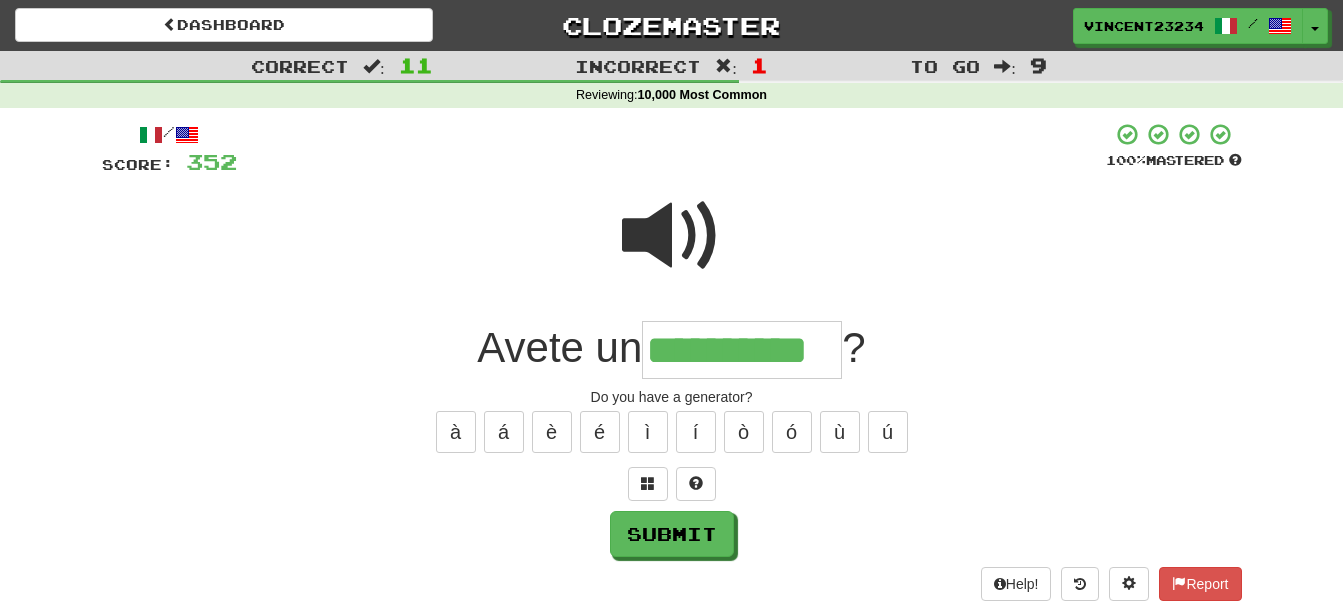 scroll, scrollTop: 0, scrollLeft: 11, axis: horizontal 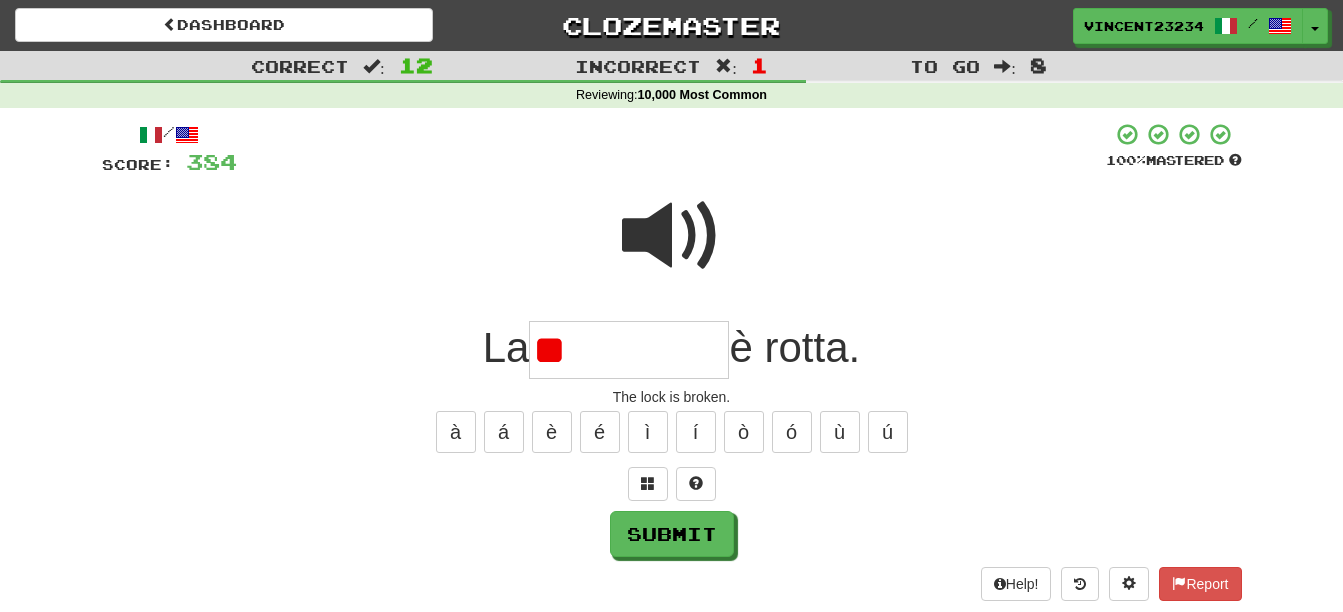 type on "*" 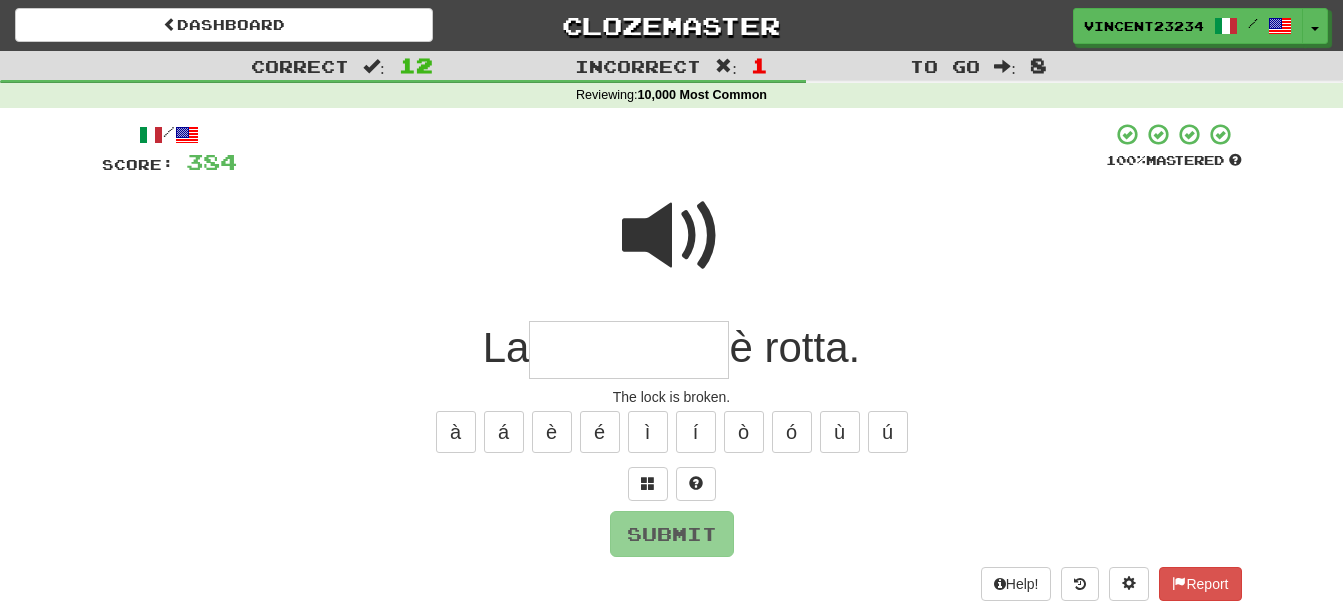 type on "*" 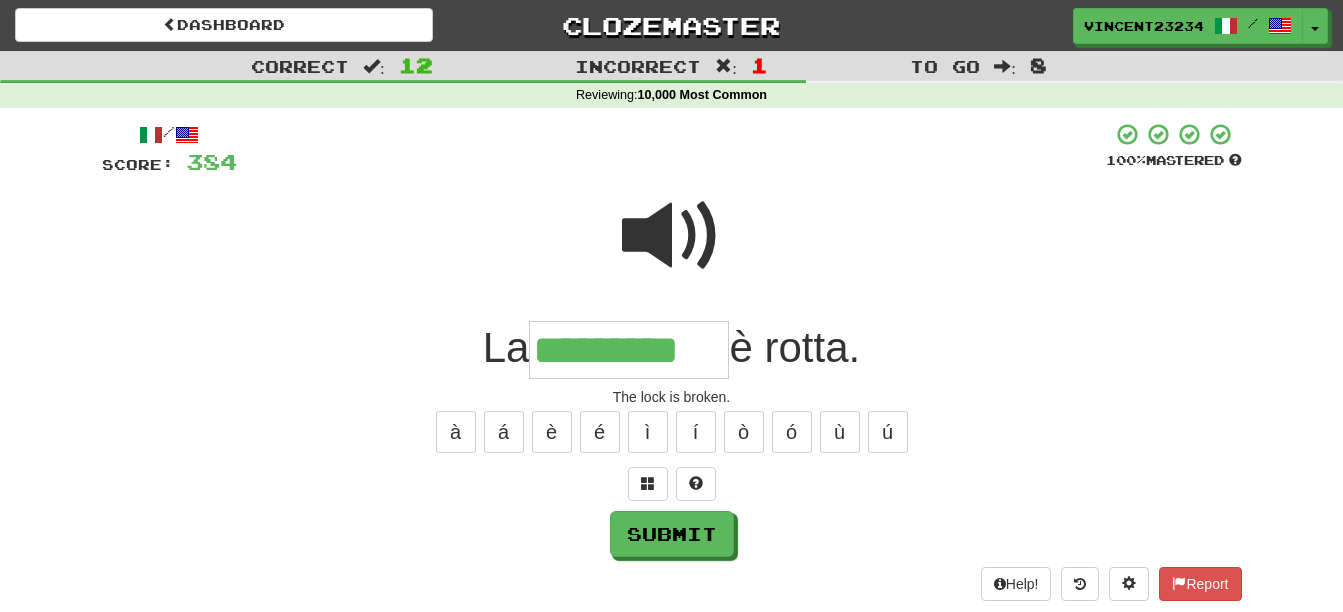 type on "*********" 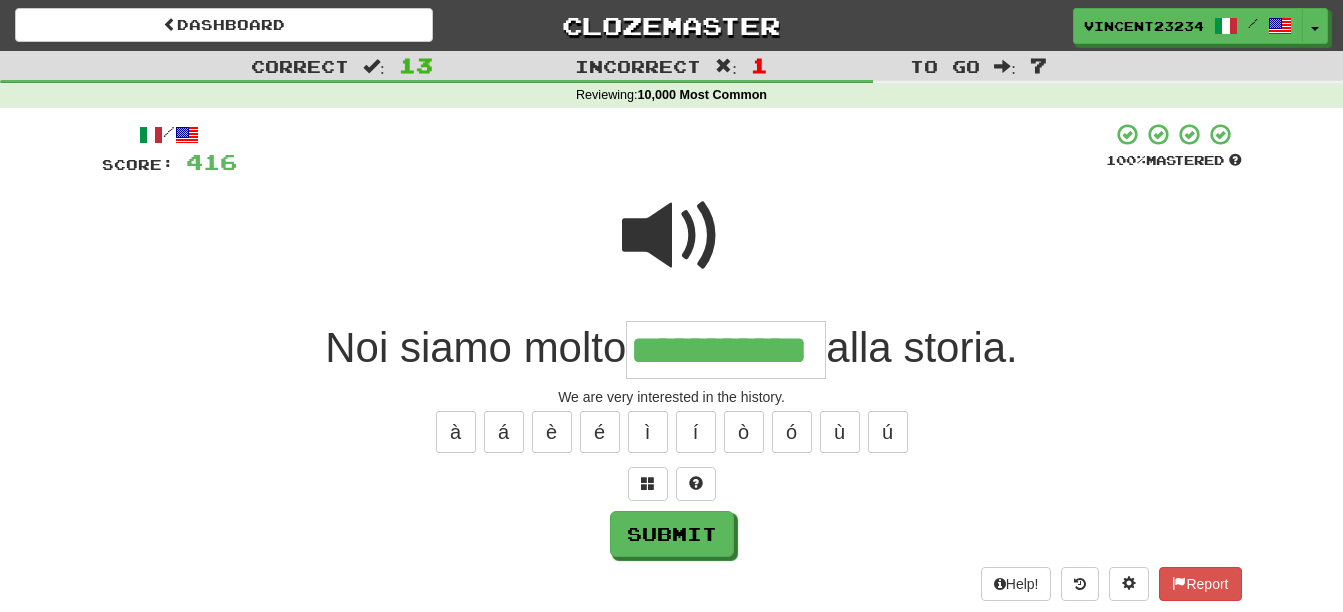 type on "**********" 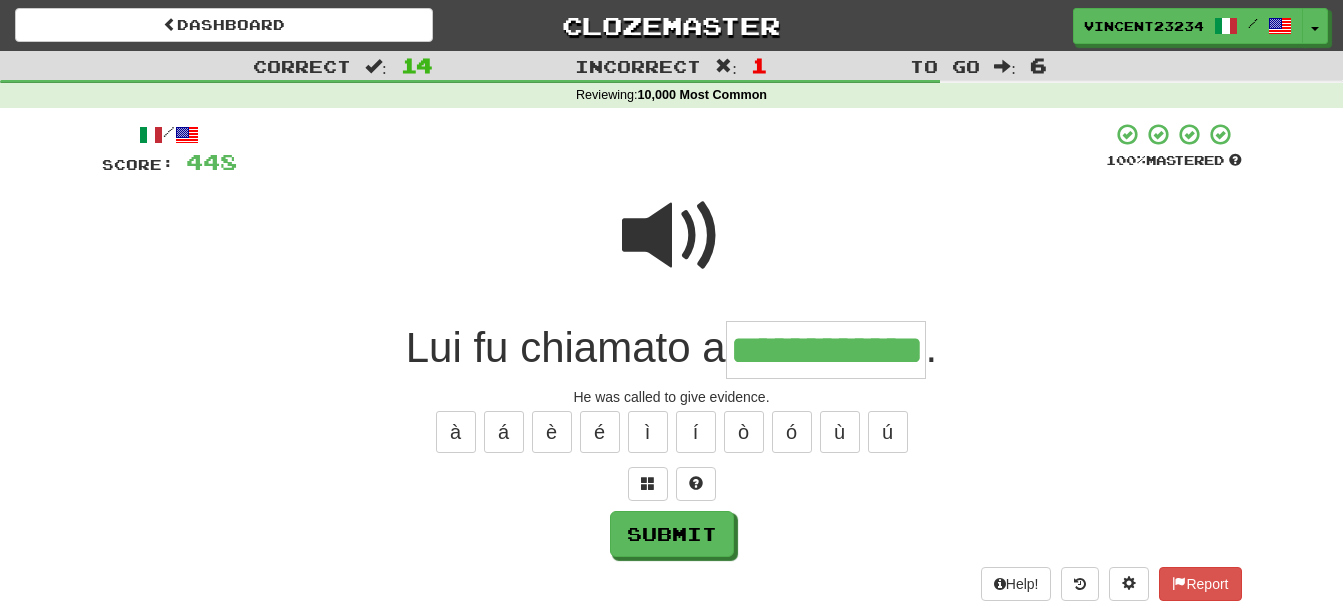 scroll, scrollTop: 0, scrollLeft: 37, axis: horizontal 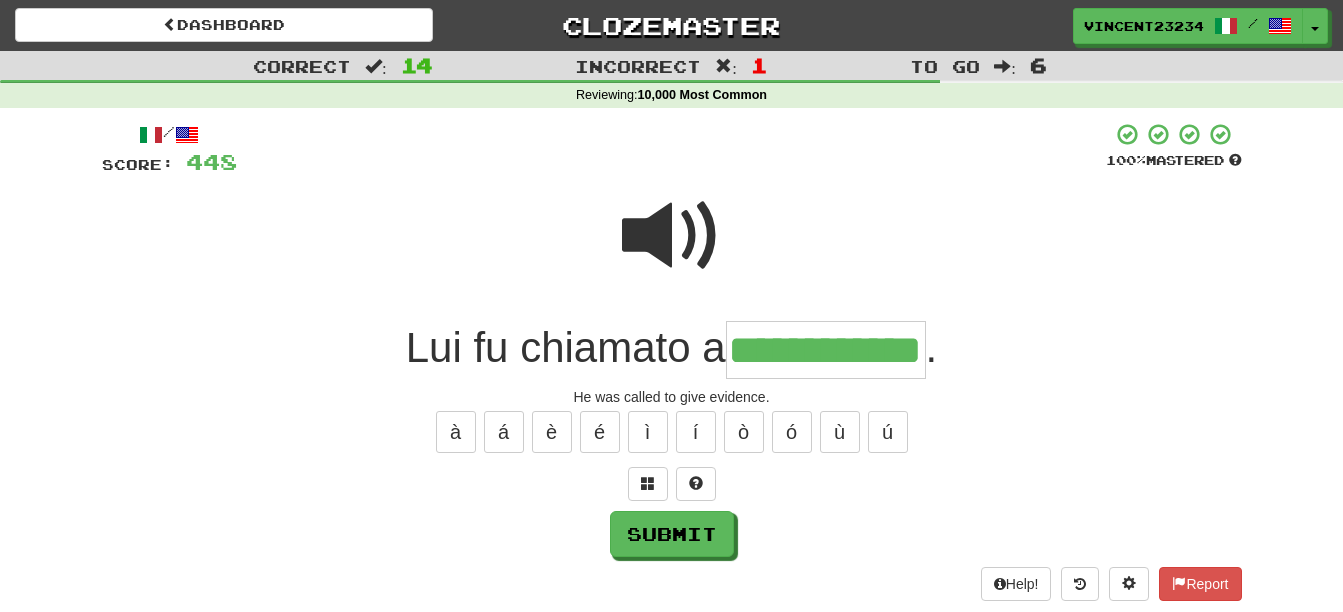 type on "**********" 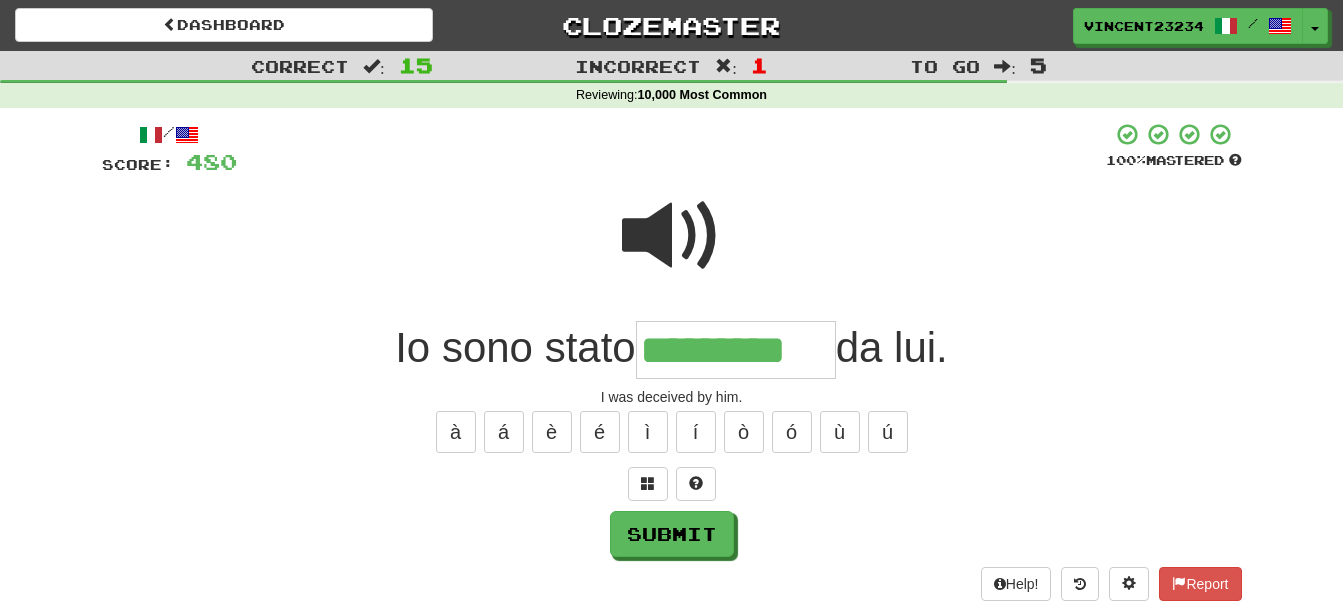 type on "*********" 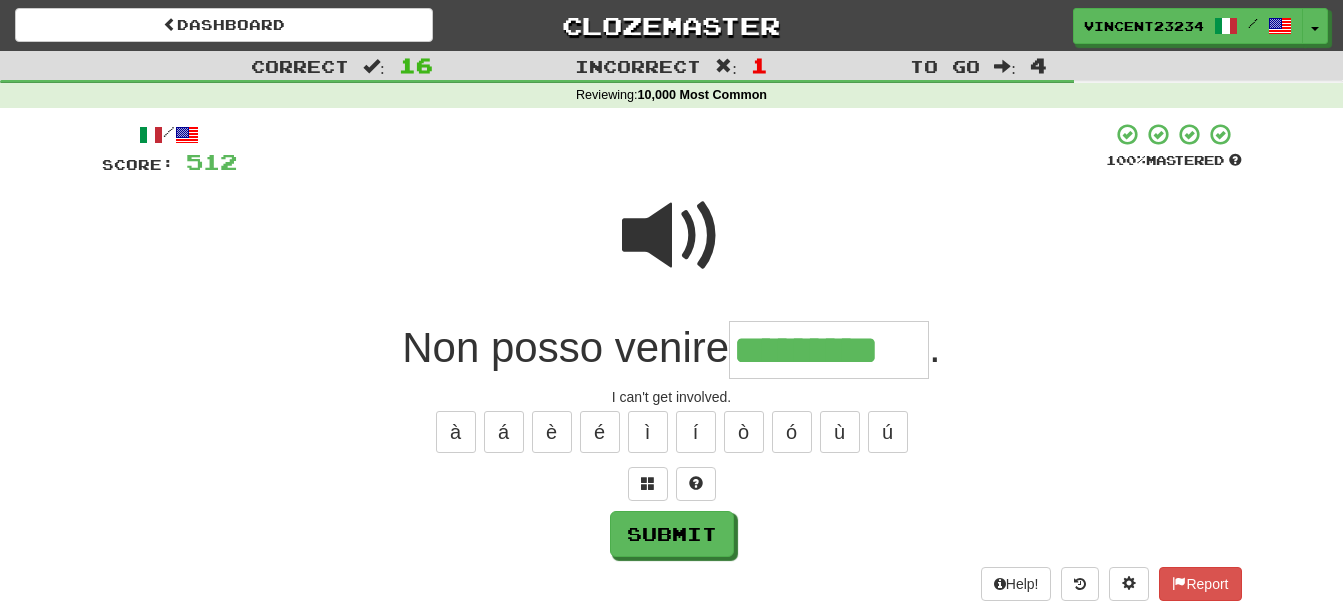 type on "*********" 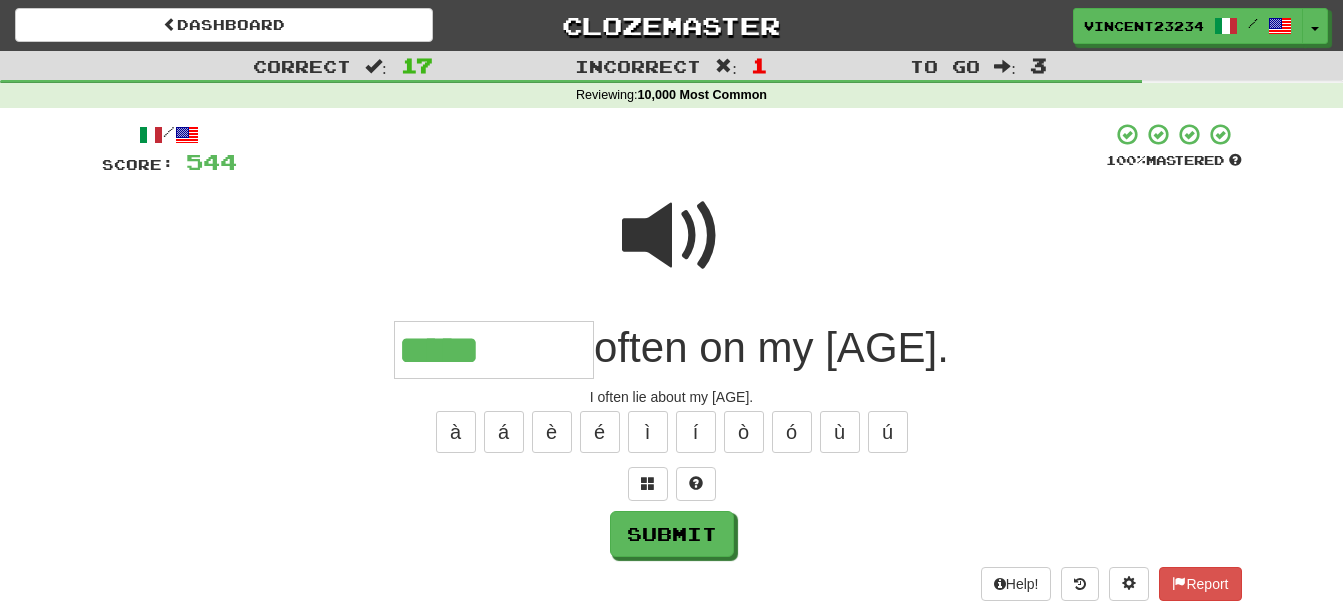 type on "*****" 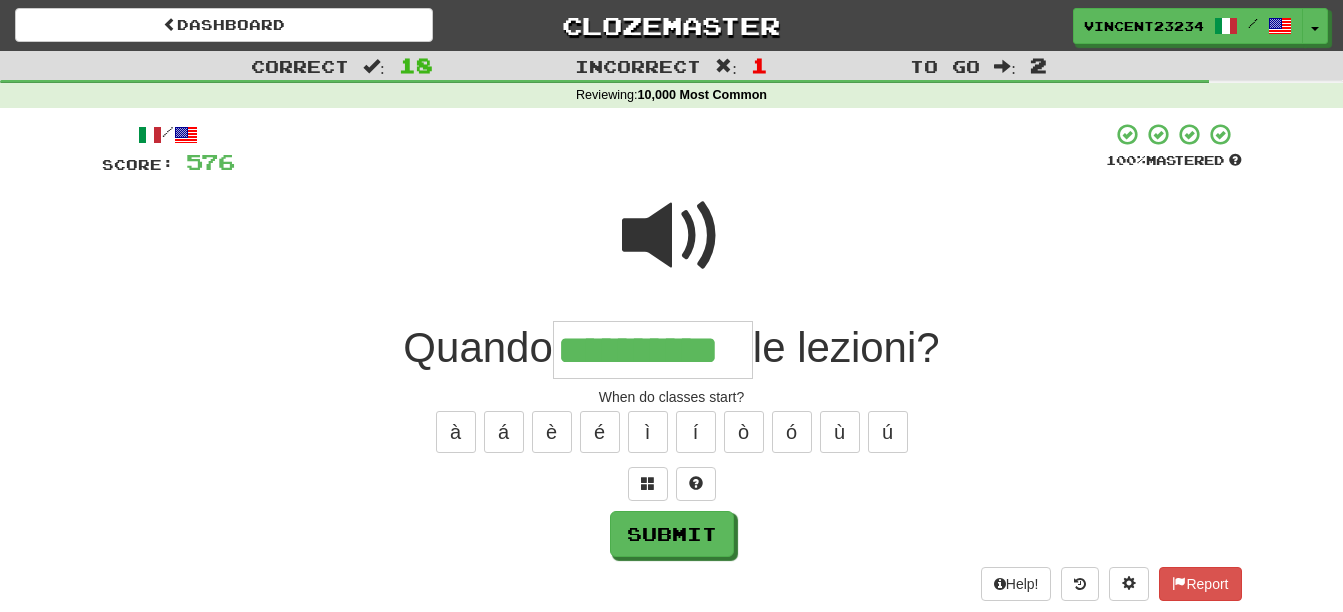 scroll, scrollTop: 0, scrollLeft: 20, axis: horizontal 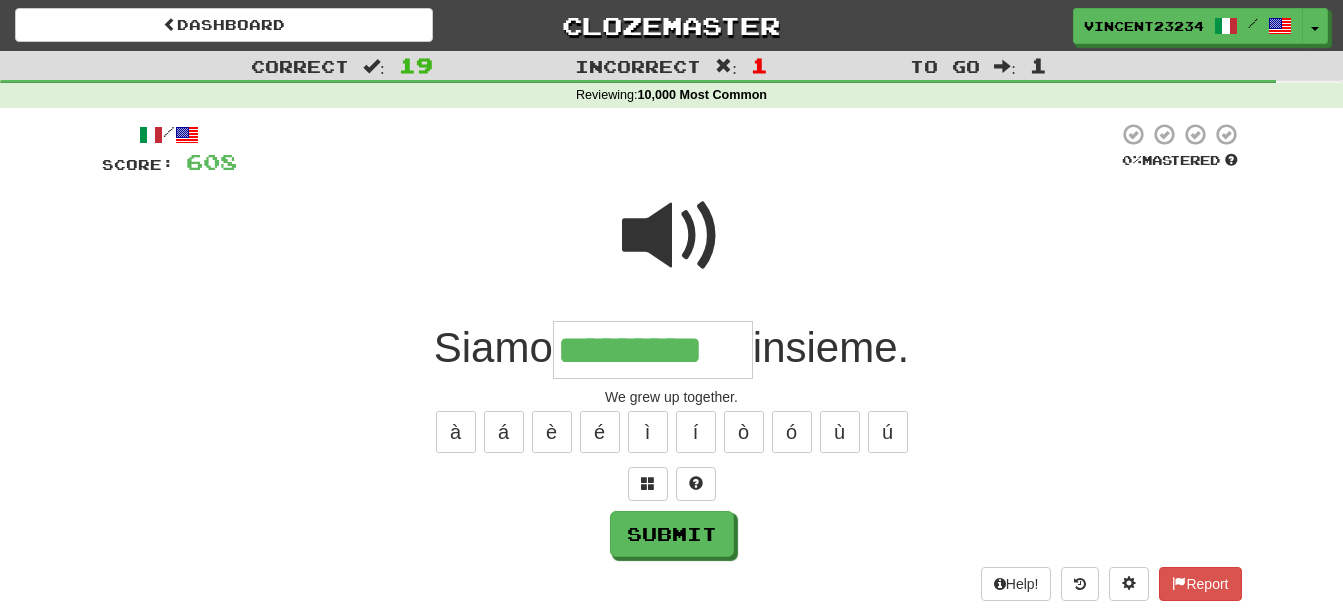 type on "*********" 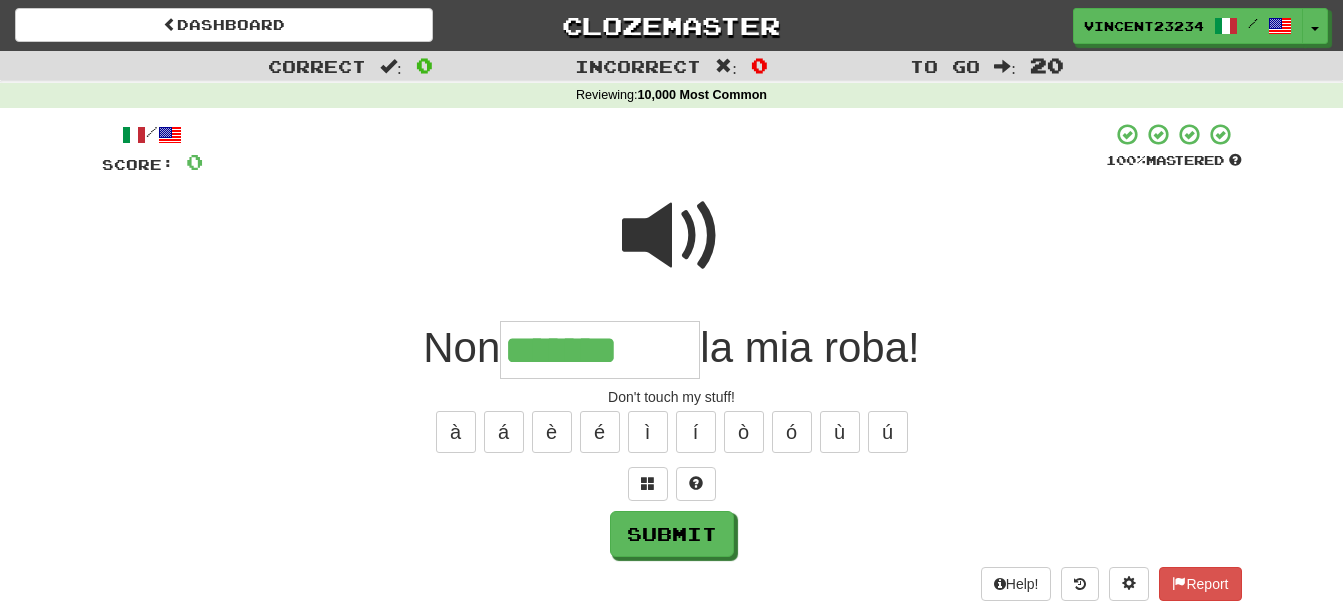 type on "*******" 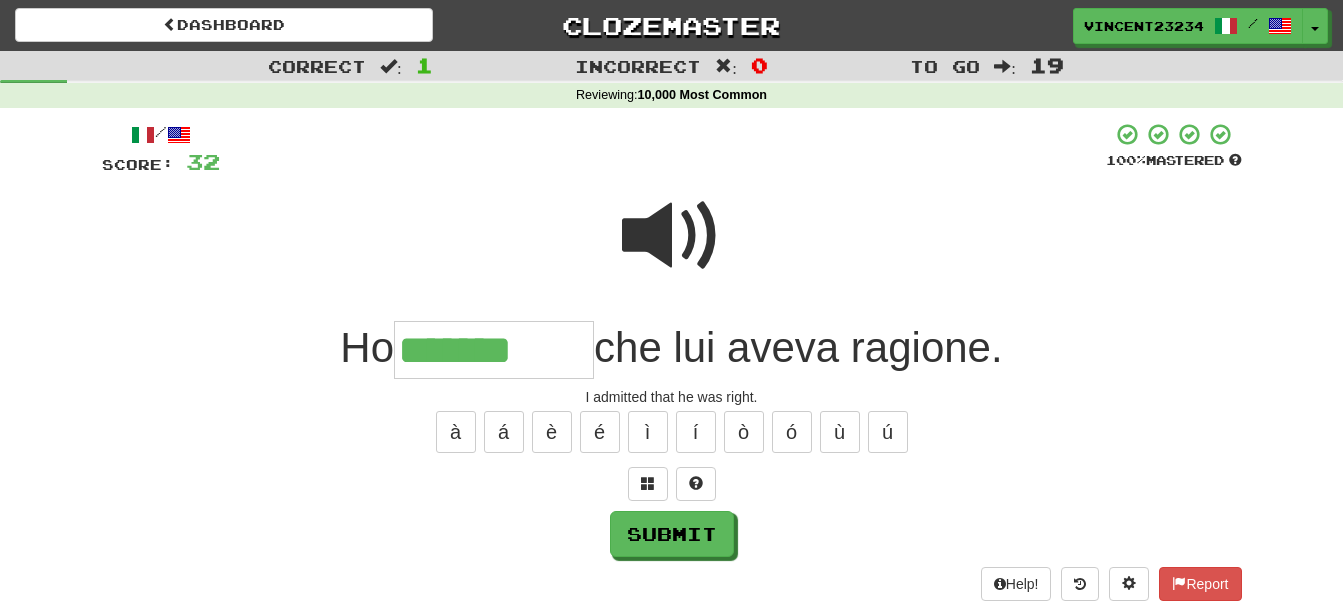 type on "*******" 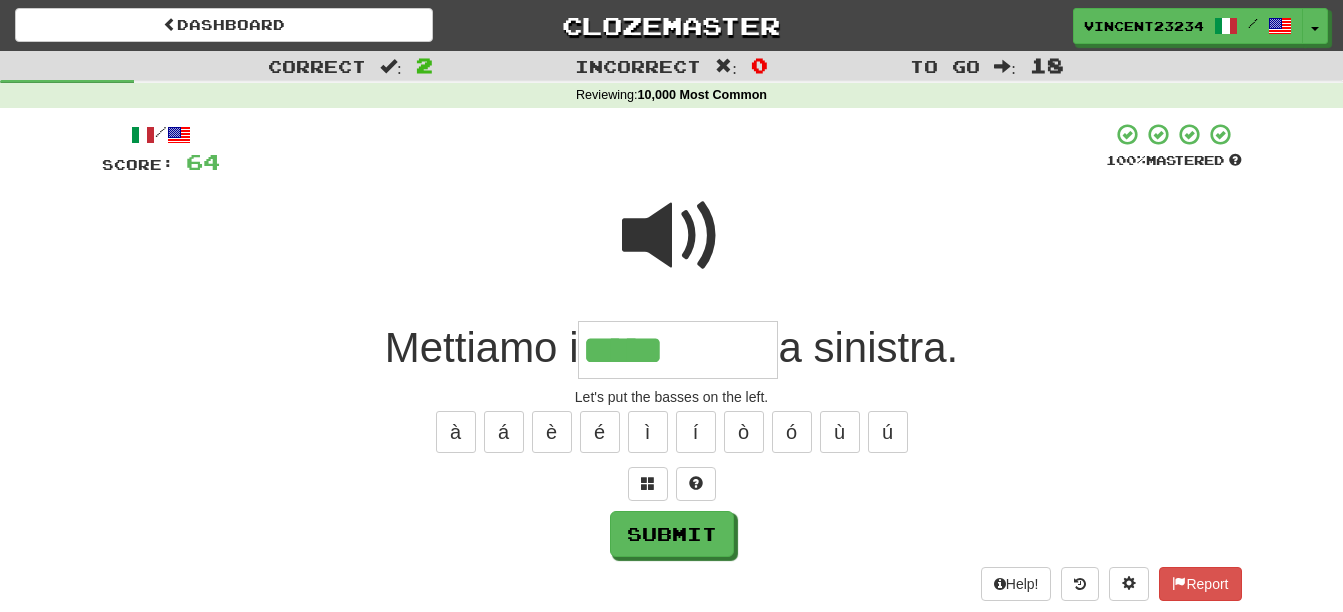 type on "*****" 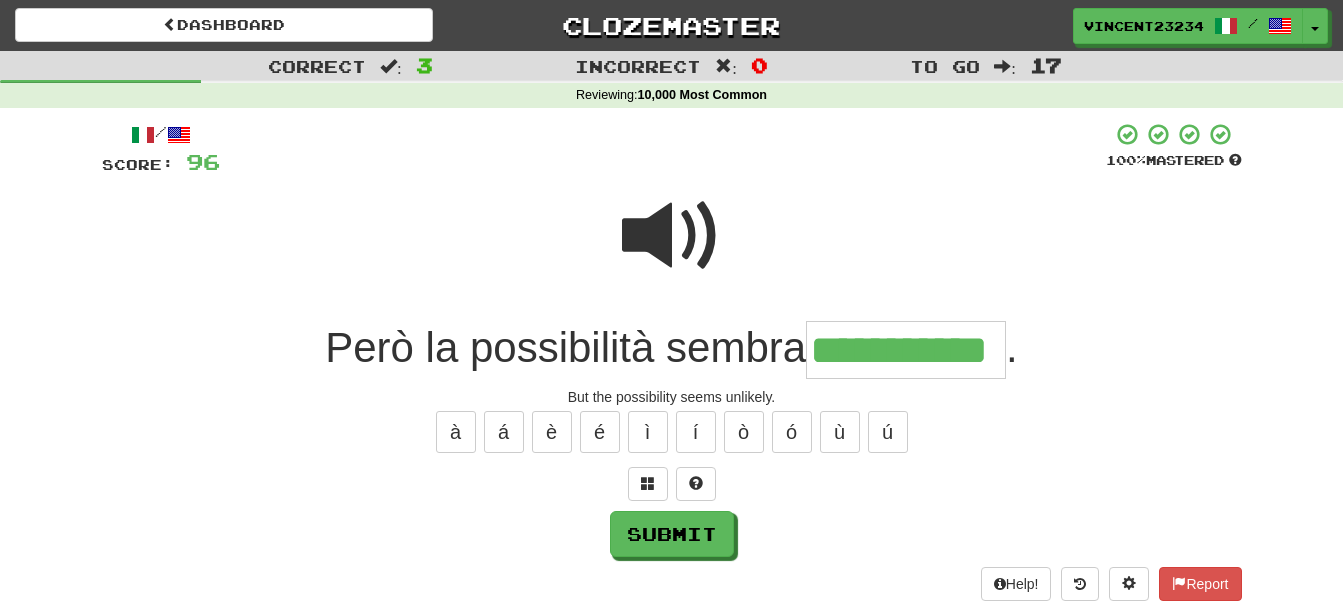 scroll, scrollTop: 0, scrollLeft: 25, axis: horizontal 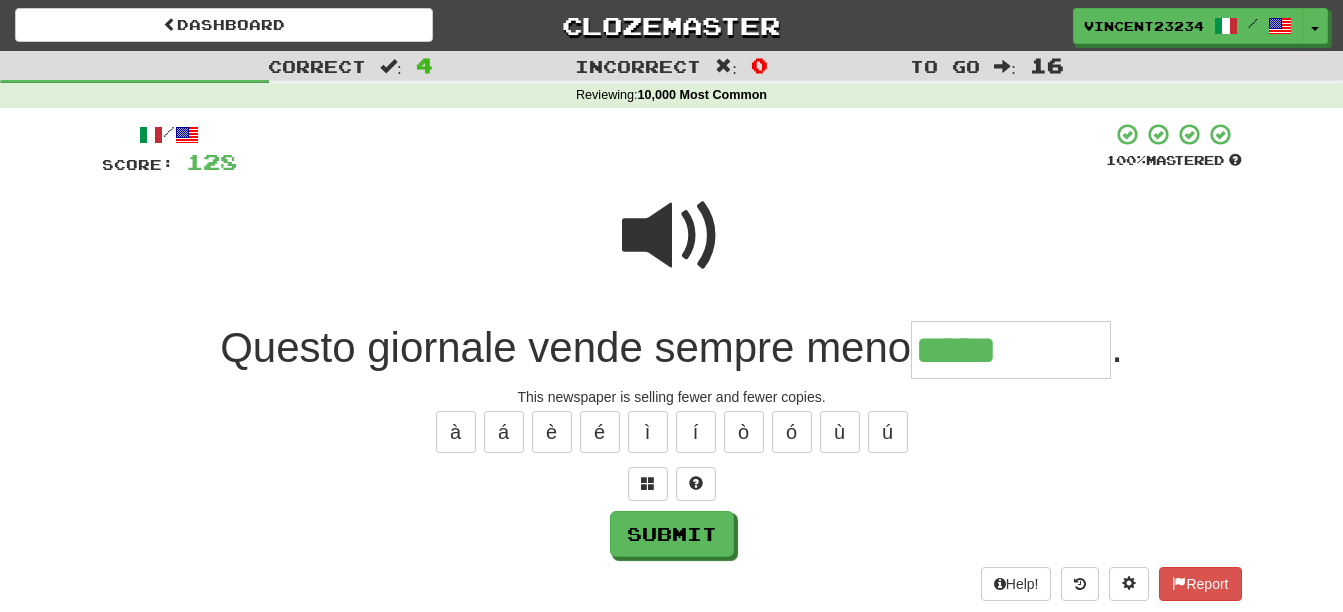 type on "*****" 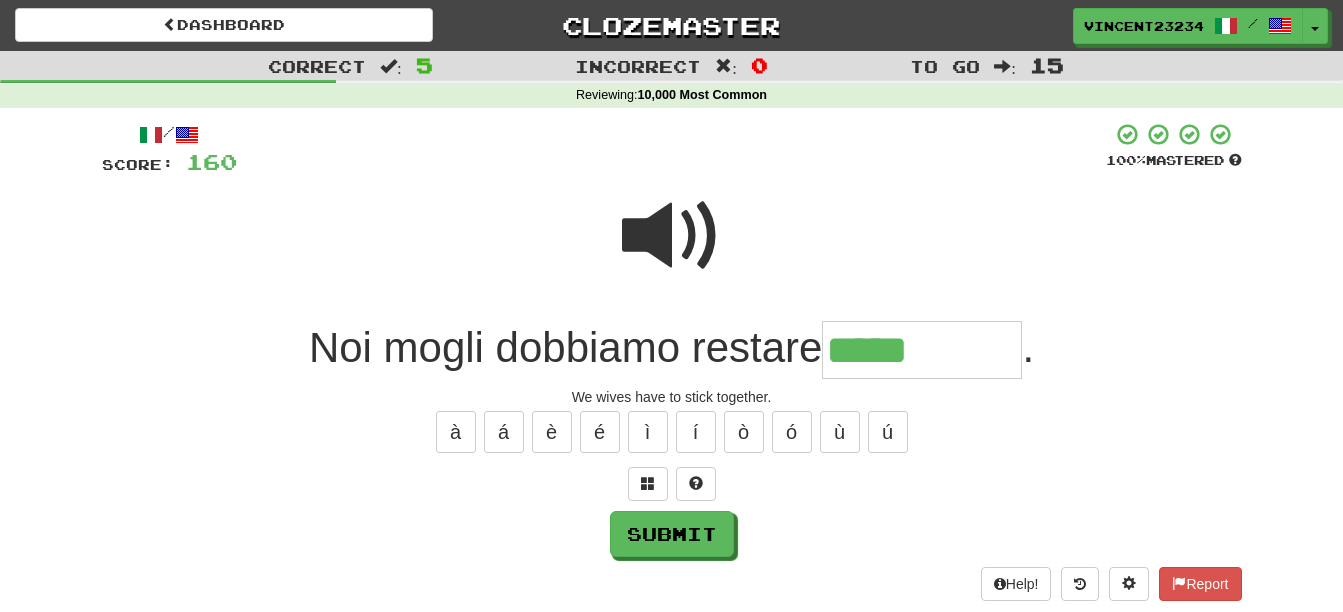 type on "*****" 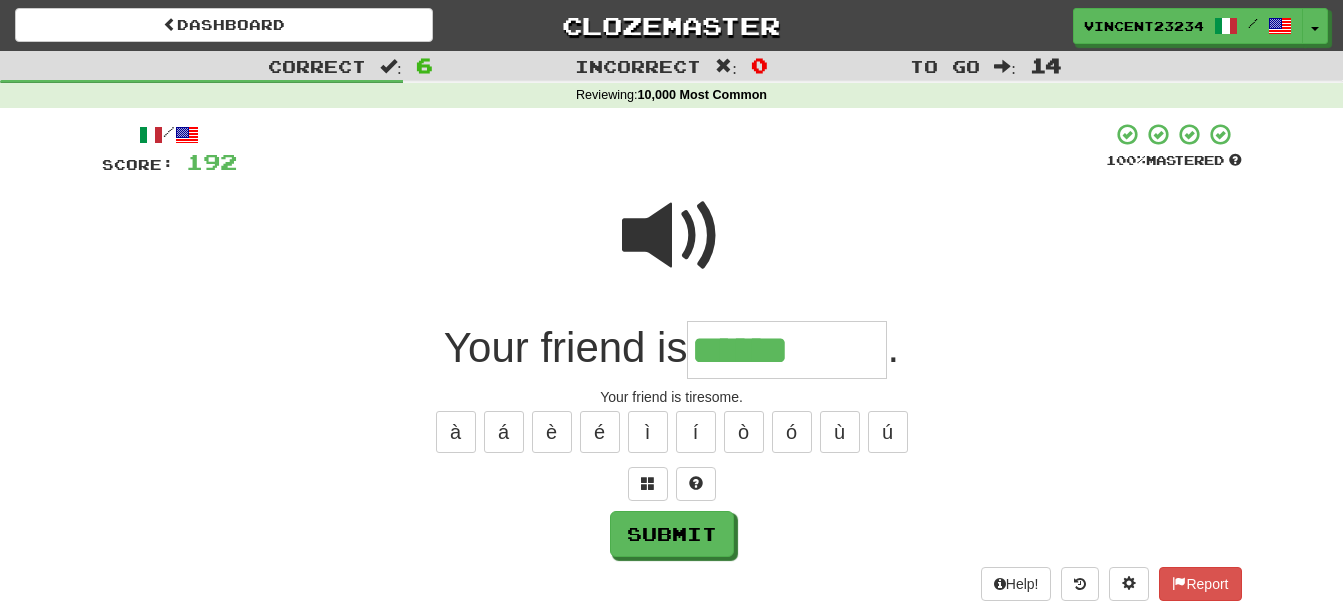 type on "******" 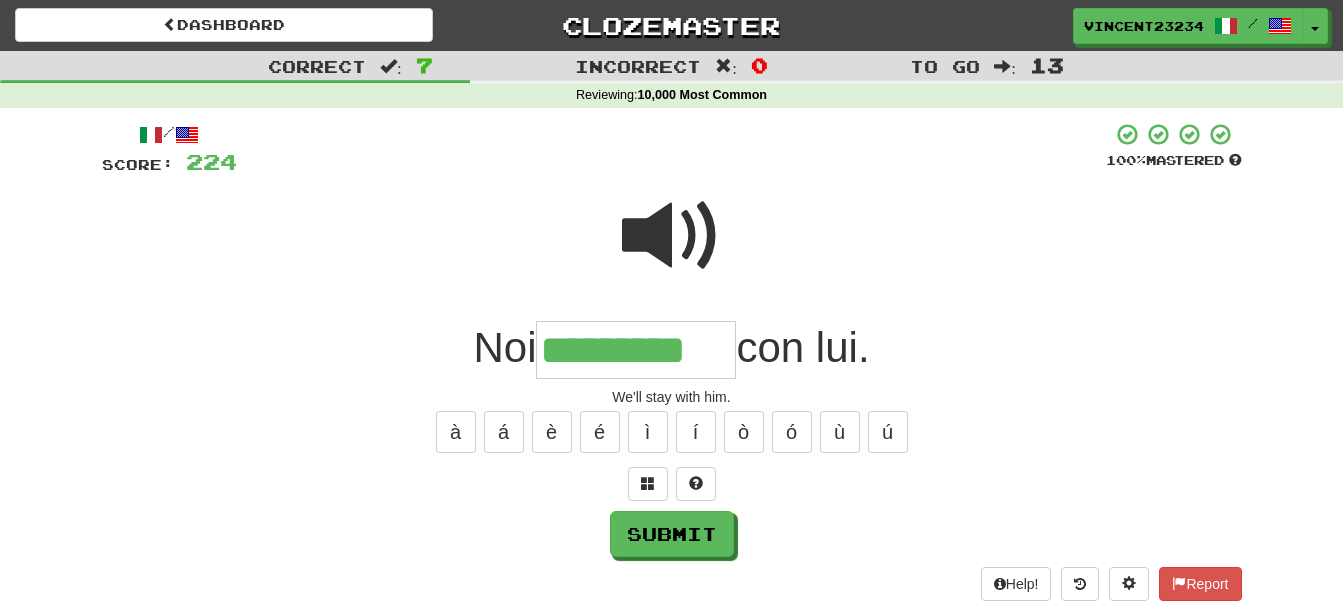 type on "*********" 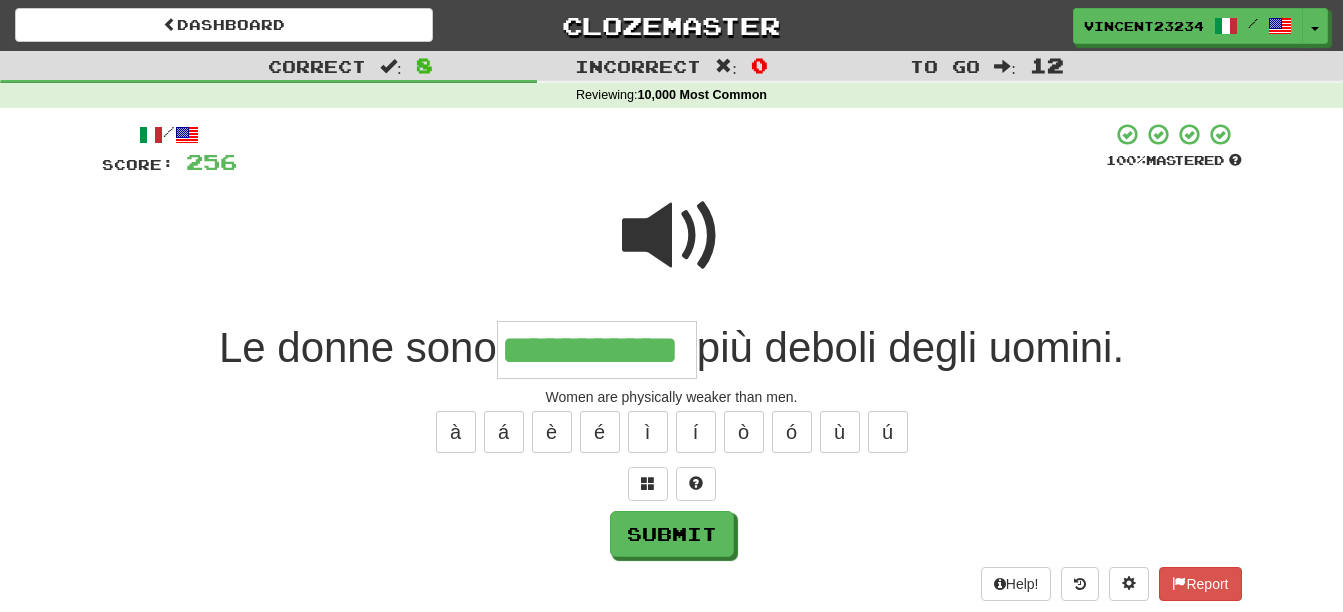 scroll, scrollTop: 0, scrollLeft: 20, axis: horizontal 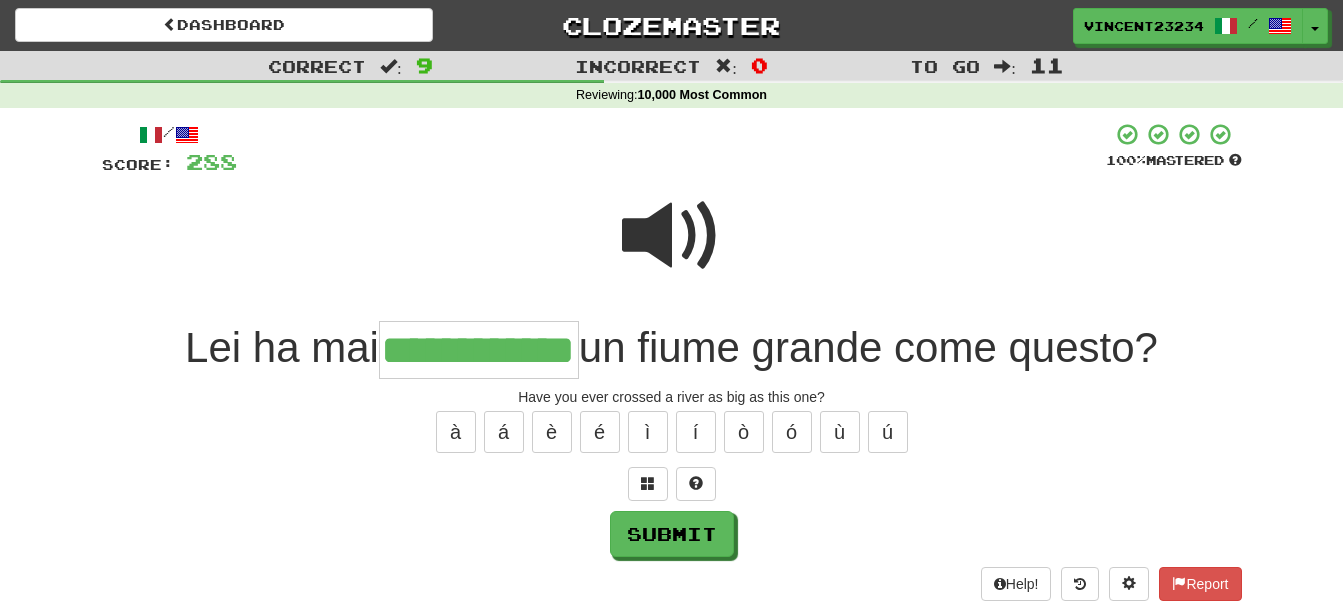 type on "**********" 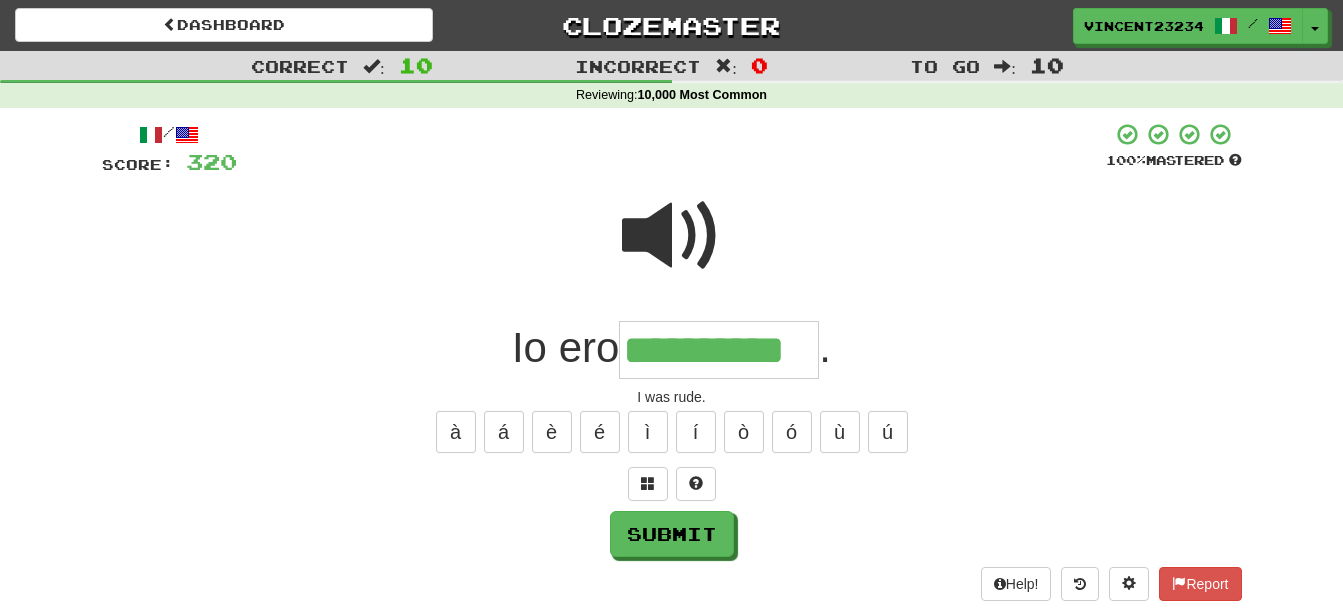 scroll, scrollTop: 0, scrollLeft: 25, axis: horizontal 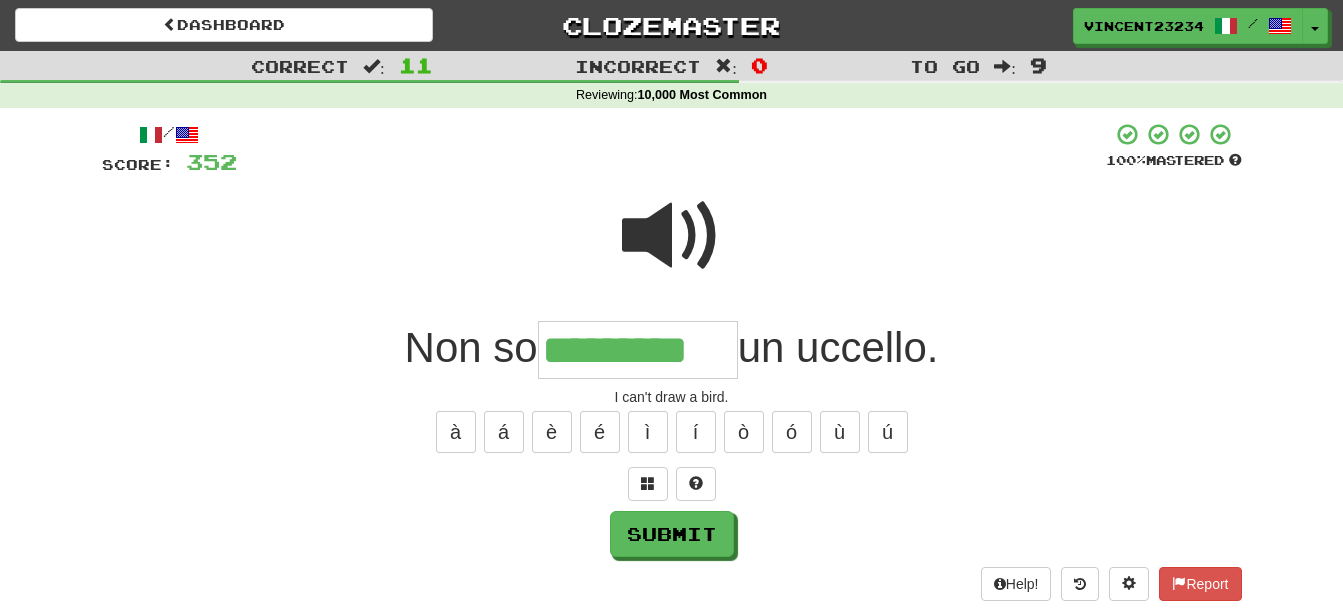 type on "*********" 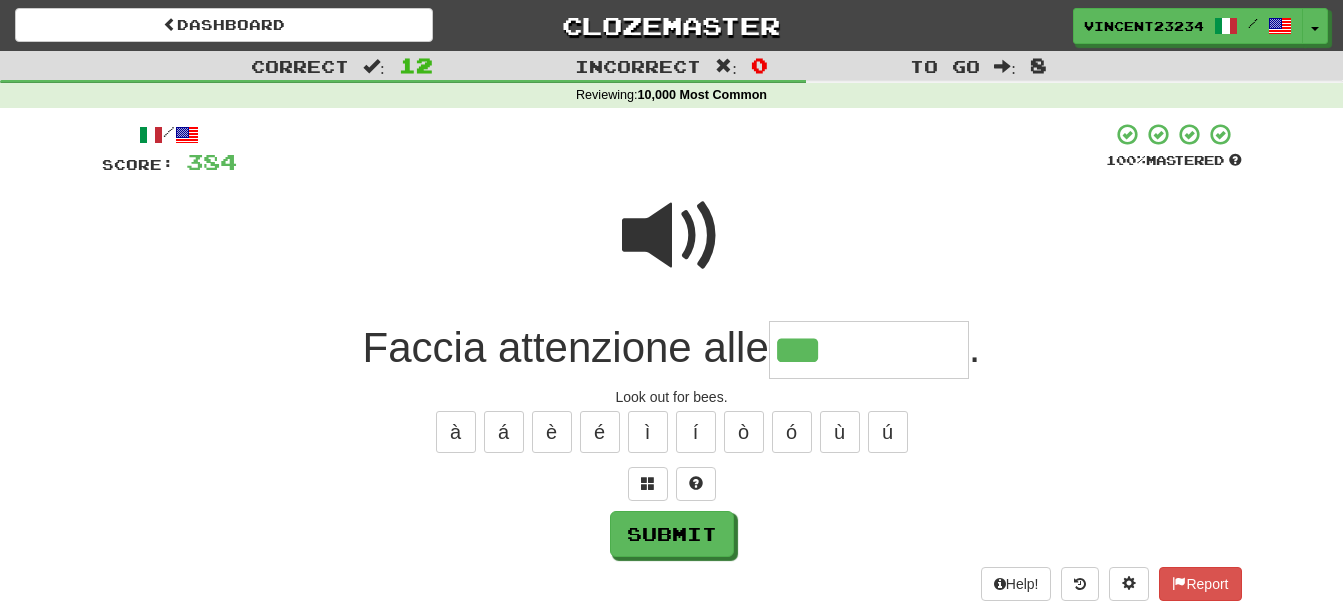 type on "***" 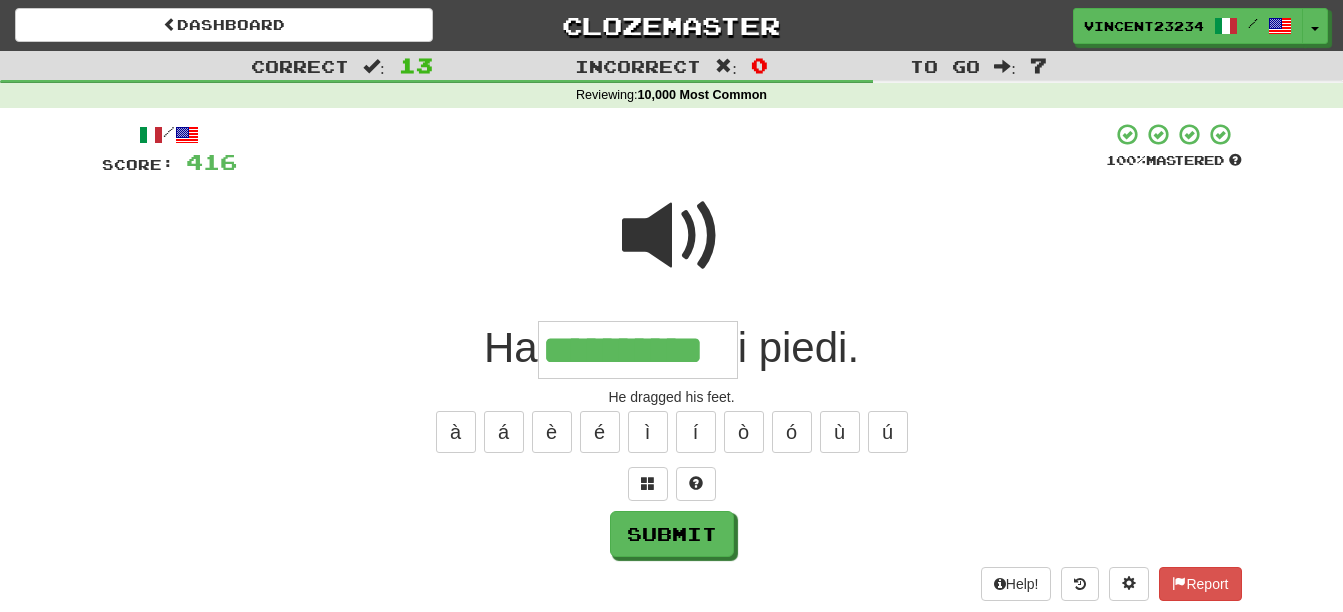 type on "**********" 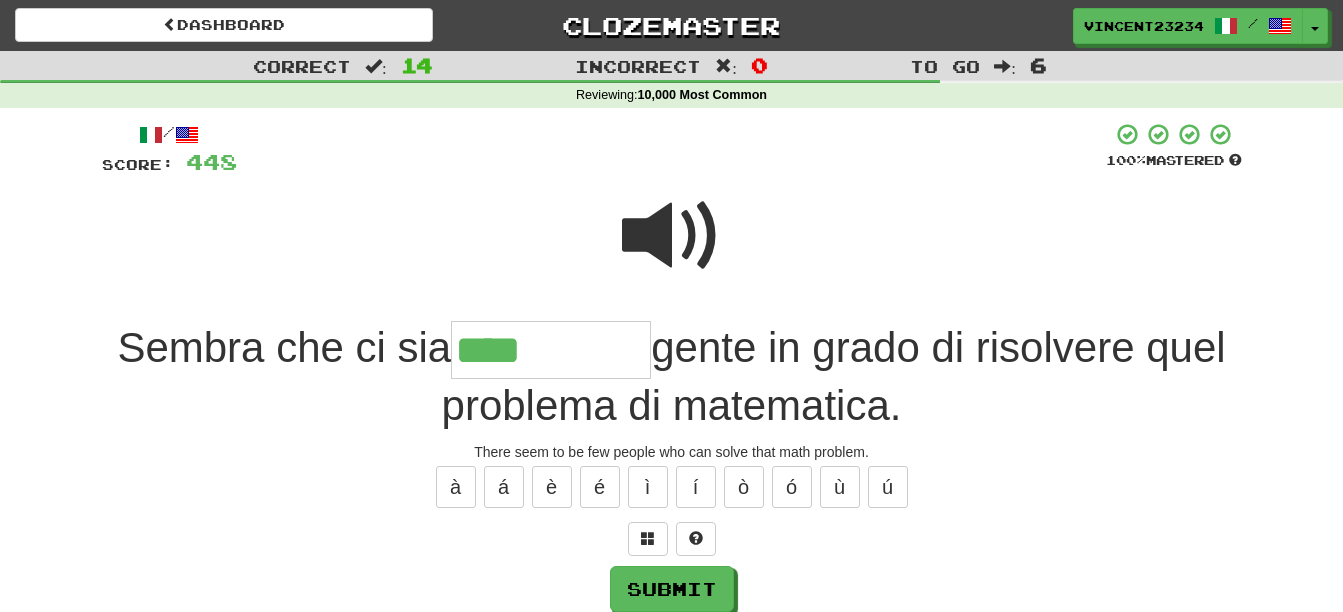 type on "****" 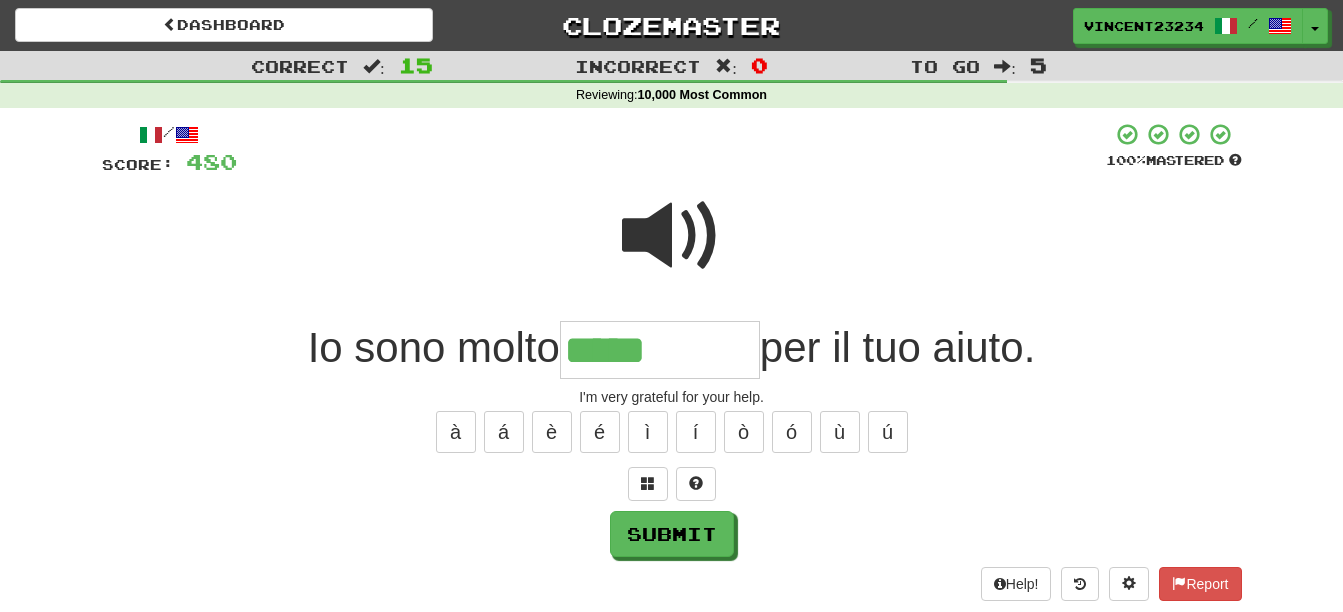type on "*****" 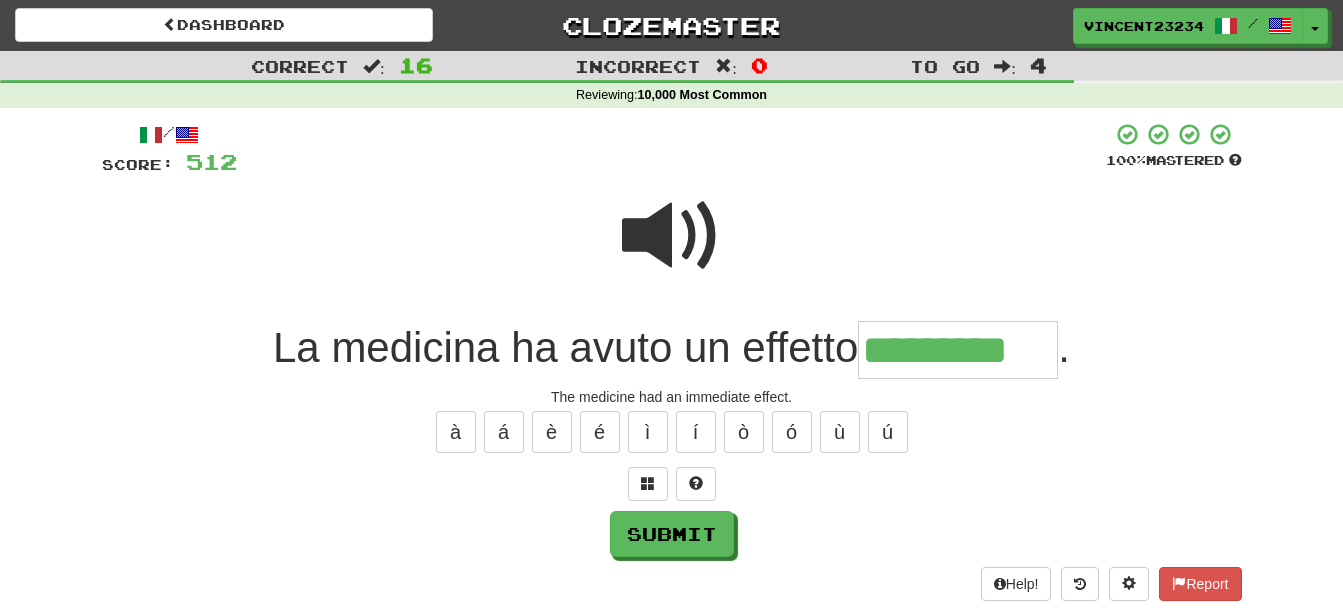 scroll, scrollTop: 0, scrollLeft: 2, axis: horizontal 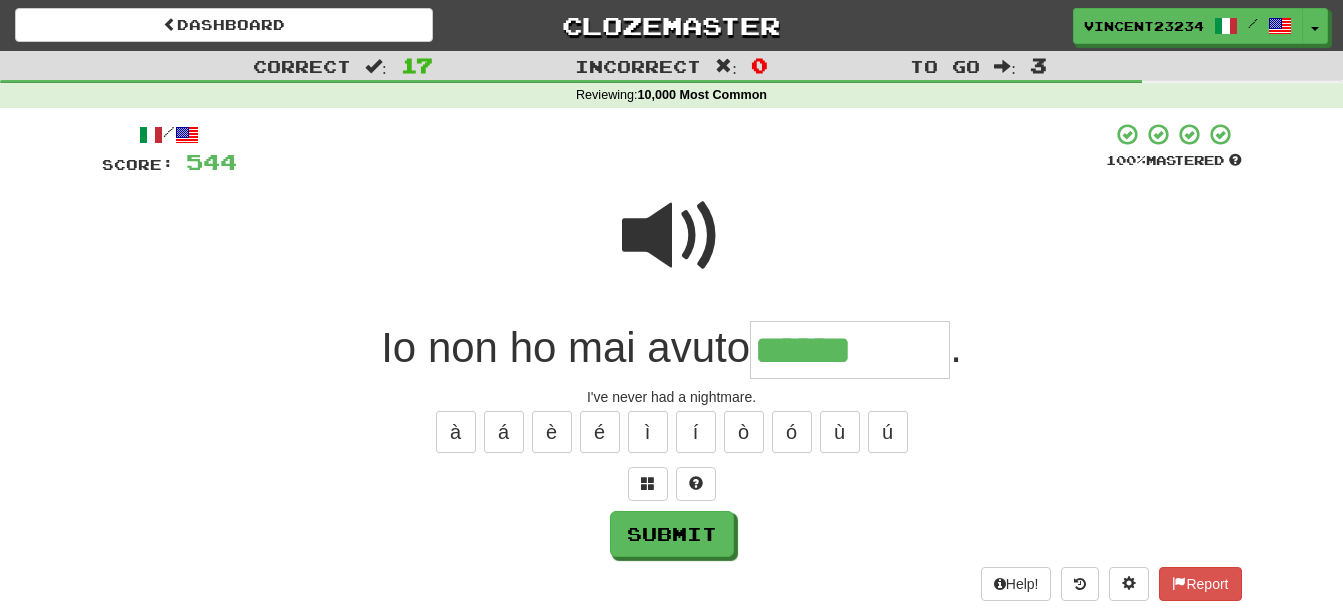 type on "******" 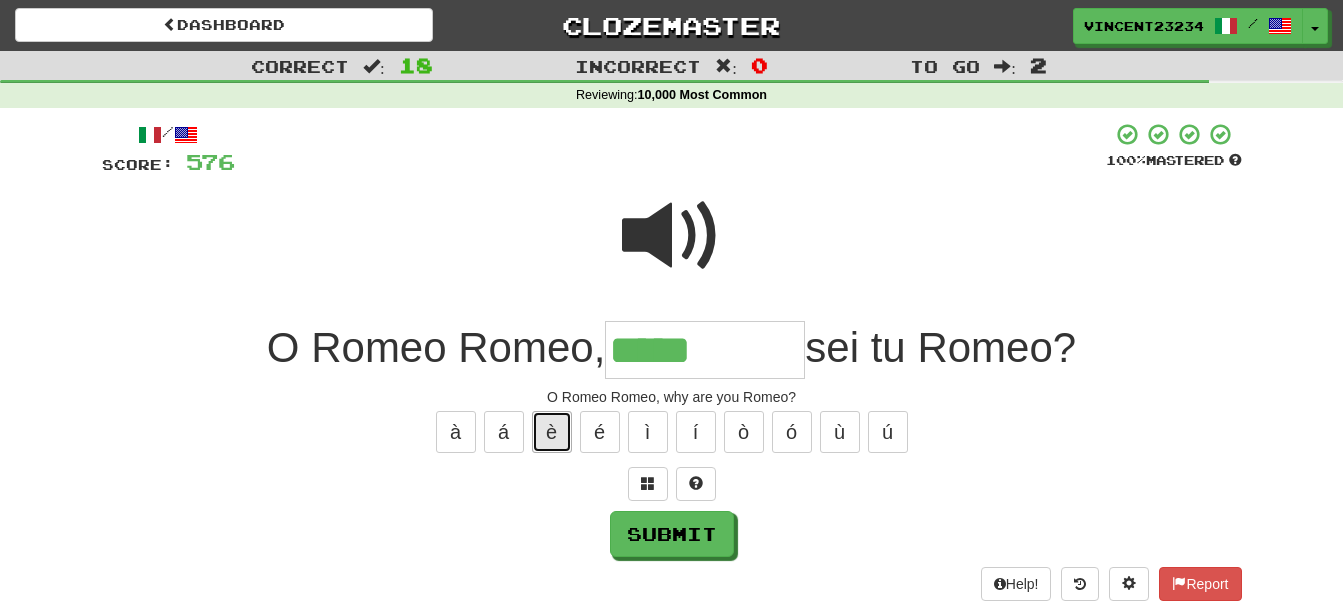 click on "è" at bounding box center (552, 432) 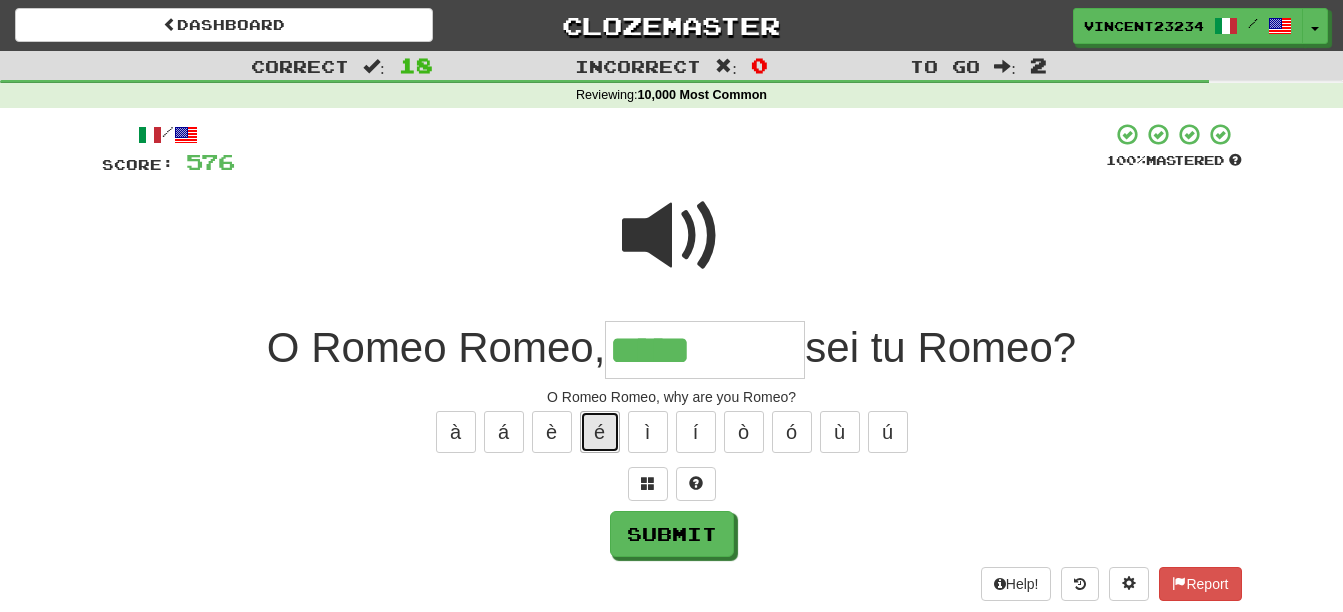 click on "é" at bounding box center (600, 432) 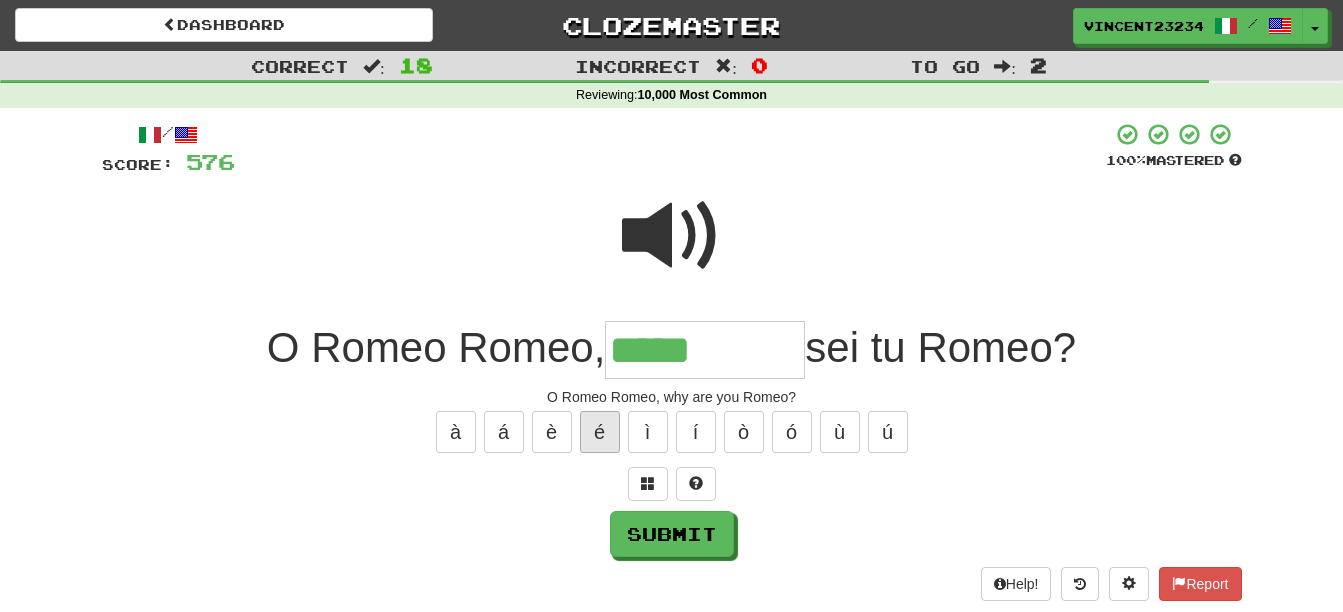 type on "******" 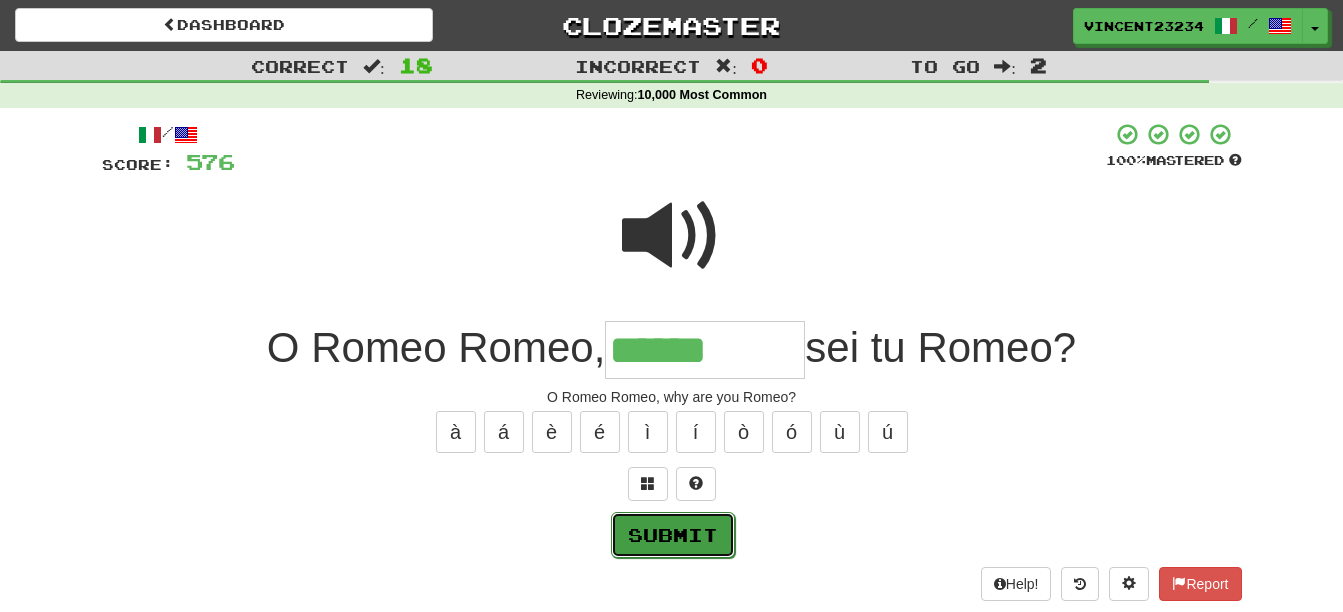 click on "Submit" at bounding box center (673, 535) 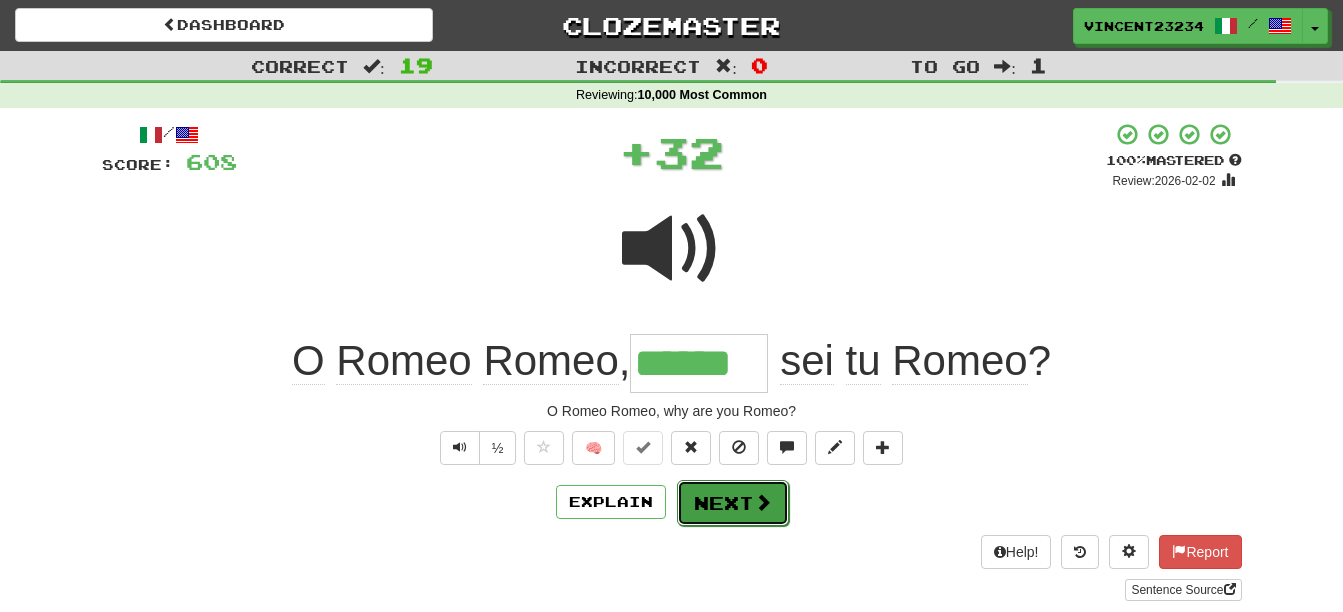 click on "Next" at bounding box center [733, 503] 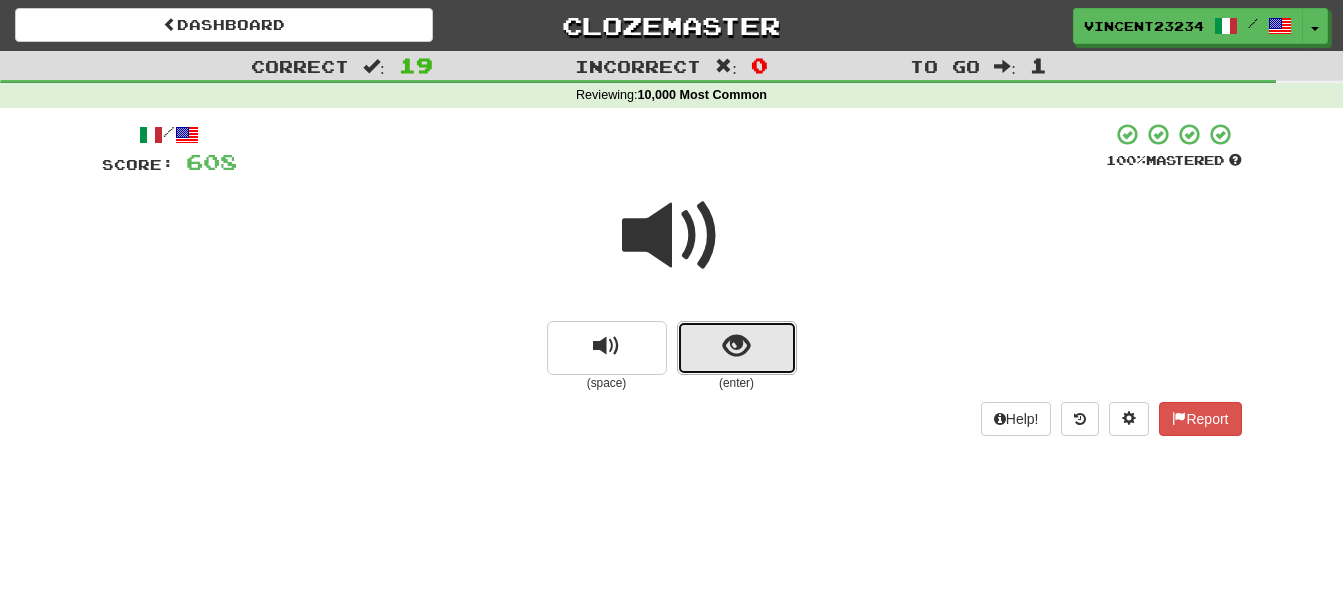 click at bounding box center [736, 346] 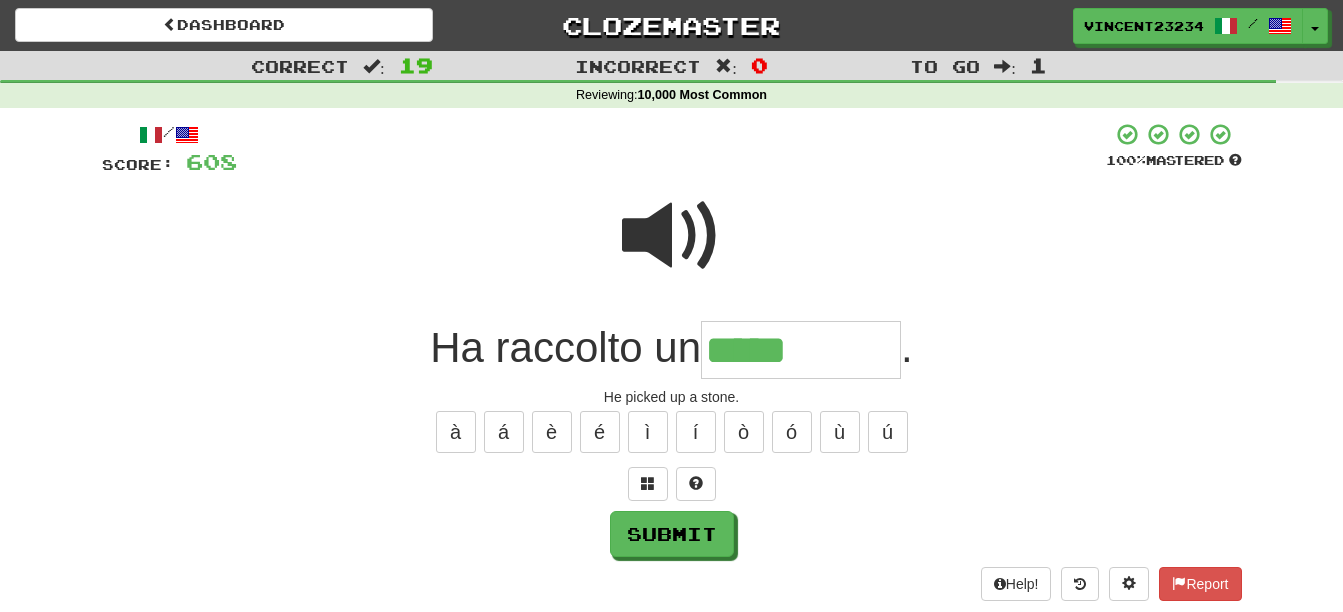 type on "*****" 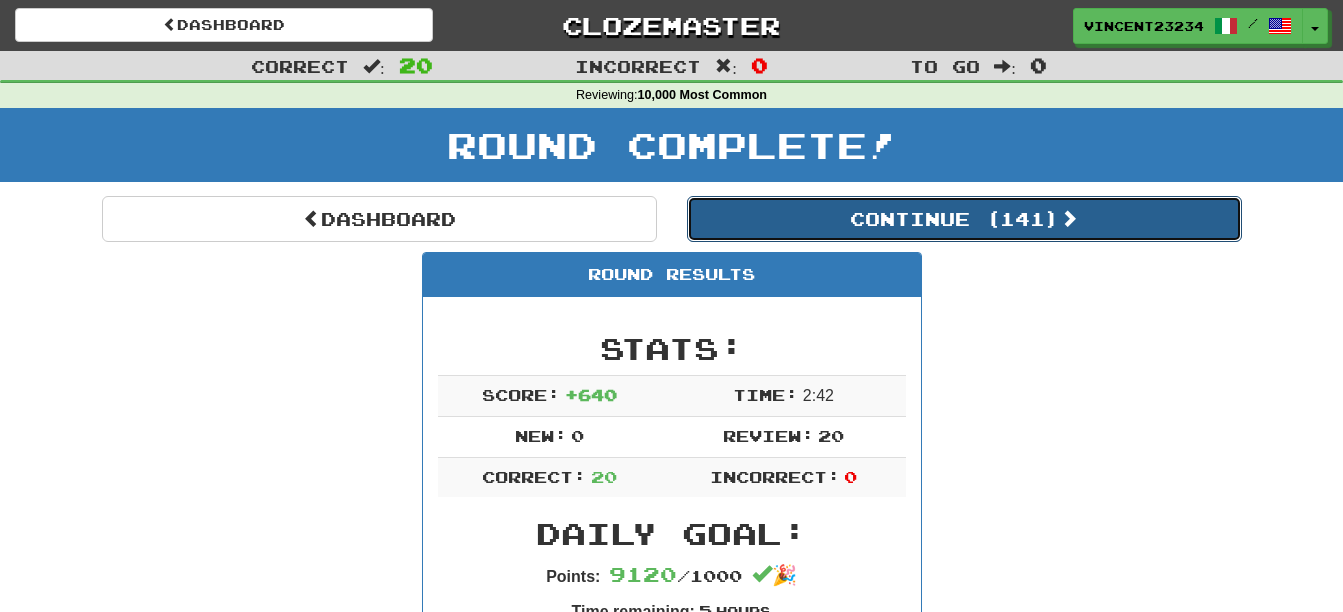 click on "Continue ( 141 )" at bounding box center [964, 219] 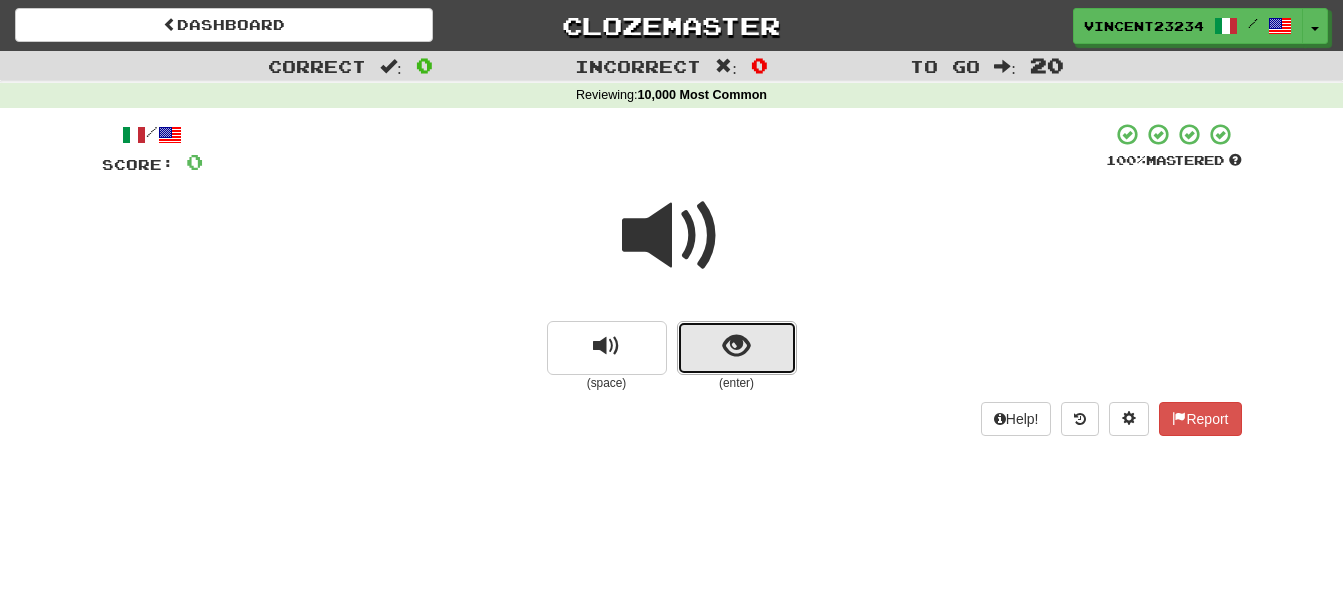 click at bounding box center [736, 346] 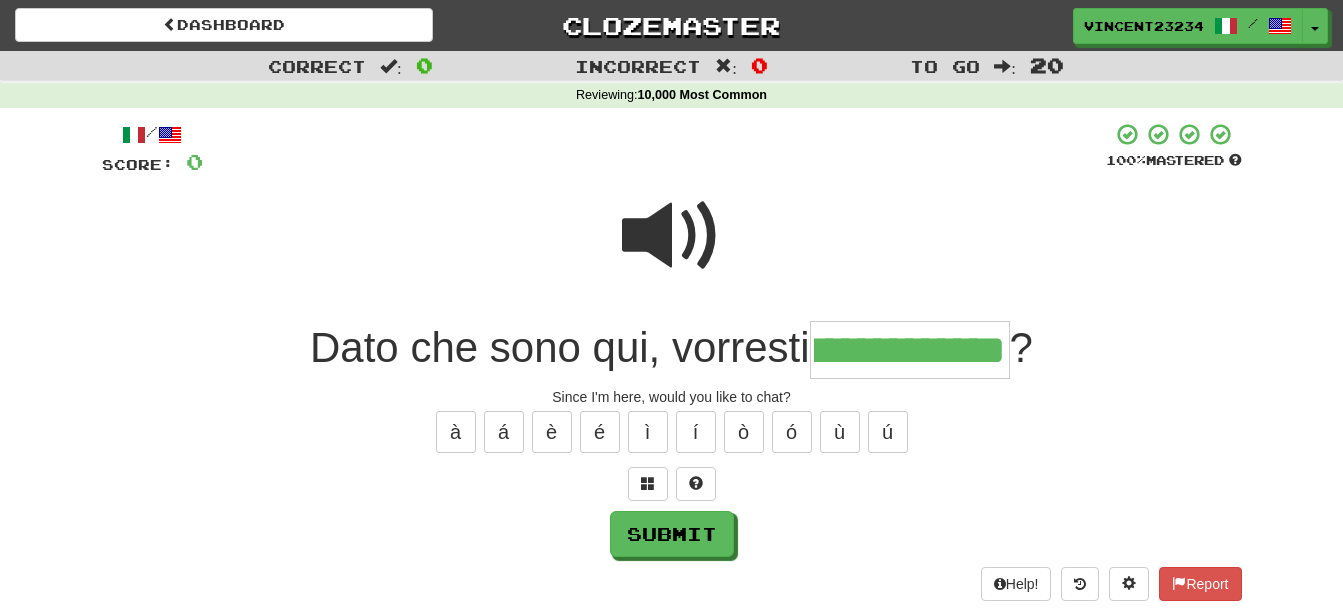 scroll, scrollTop: 0, scrollLeft: 58, axis: horizontal 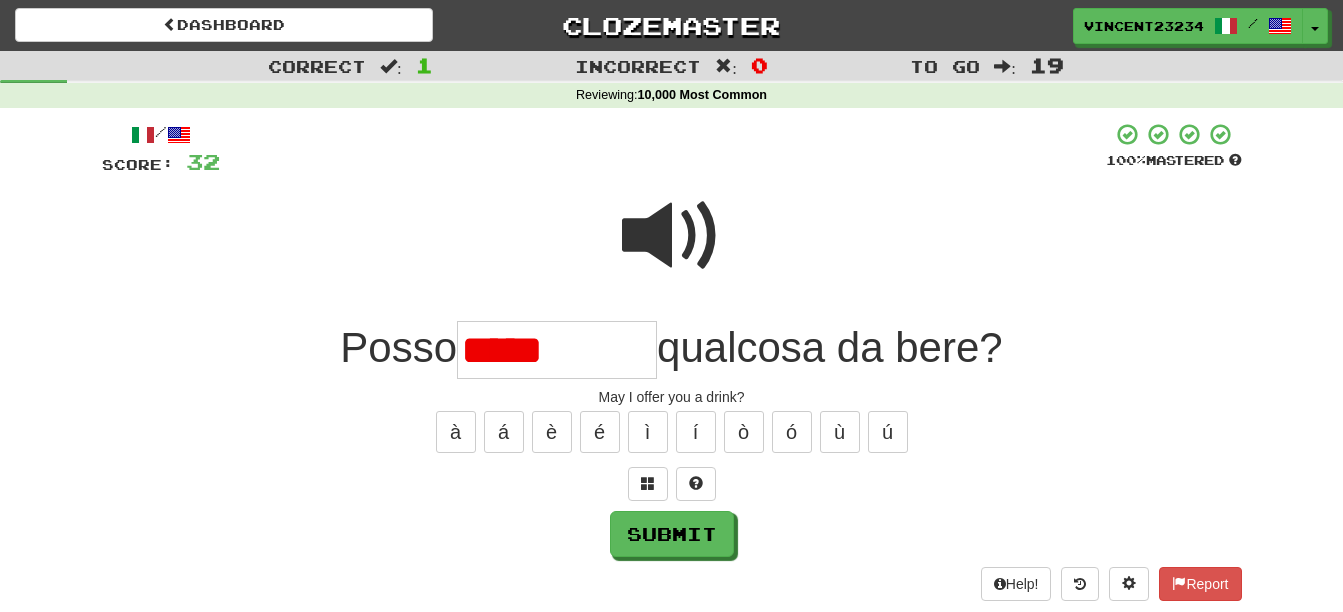 click at bounding box center (672, 236) 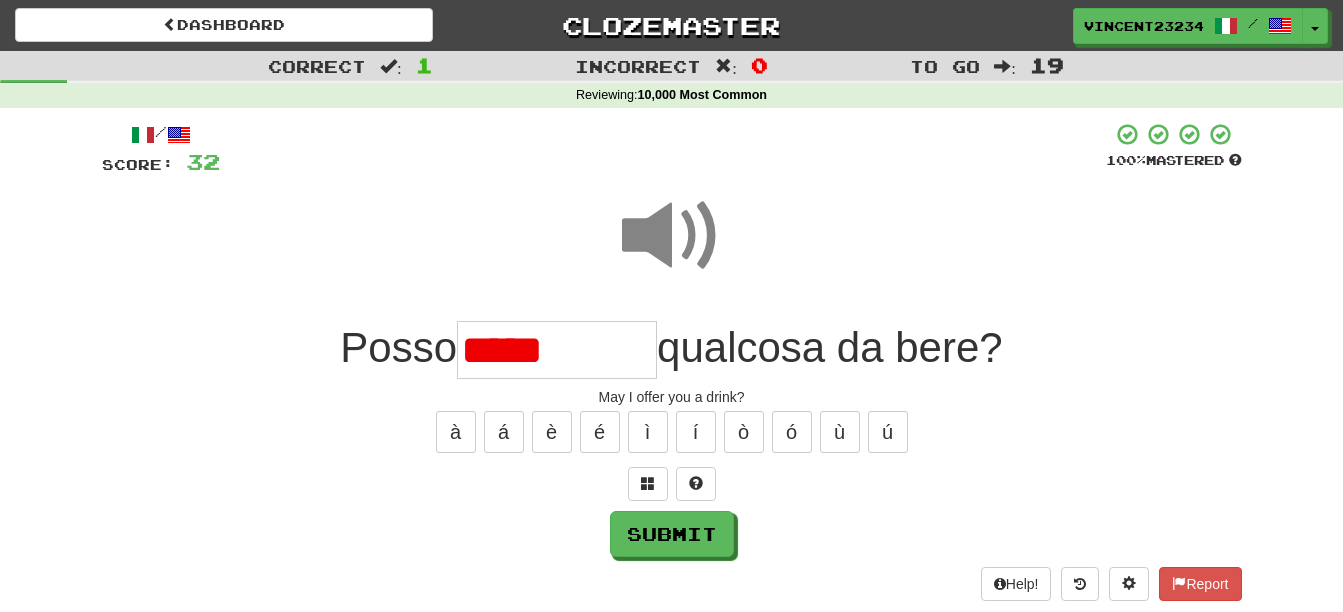 click on "*****" at bounding box center [557, 350] 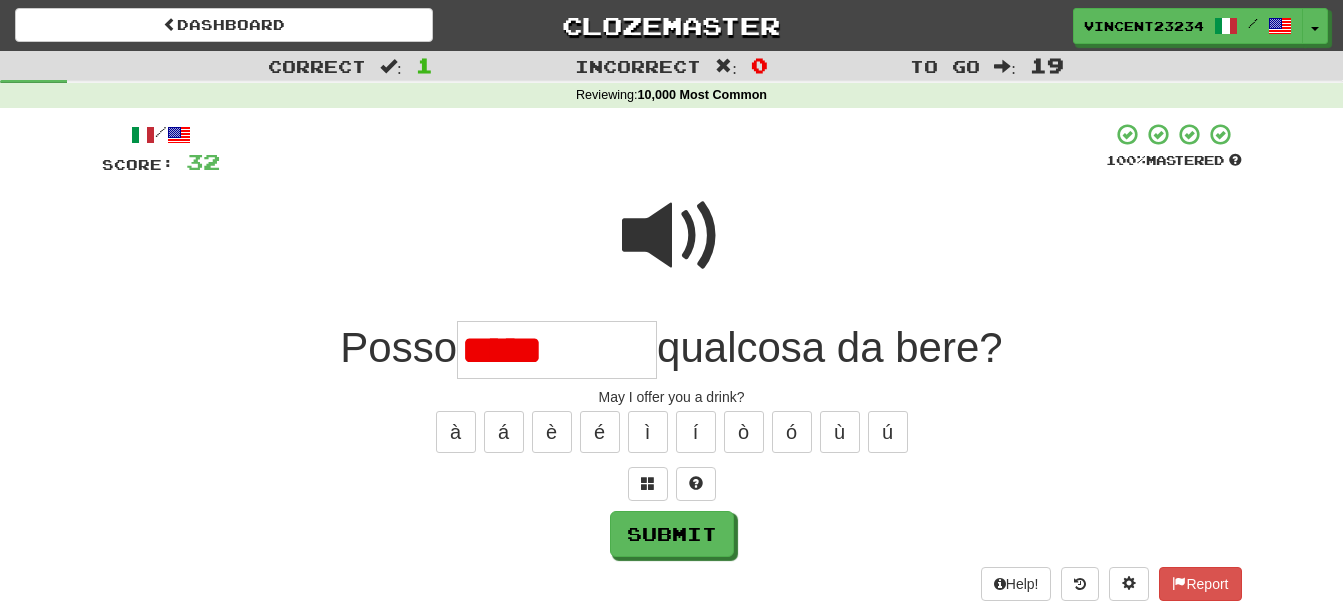 click at bounding box center [672, 236] 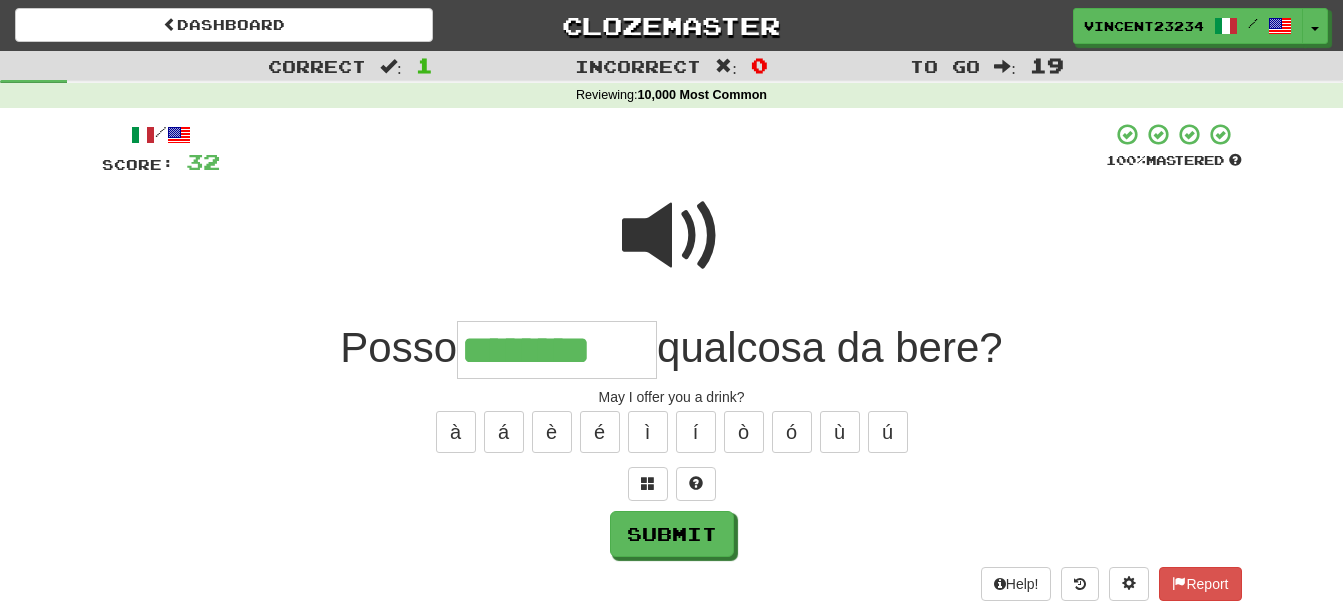 type on "********" 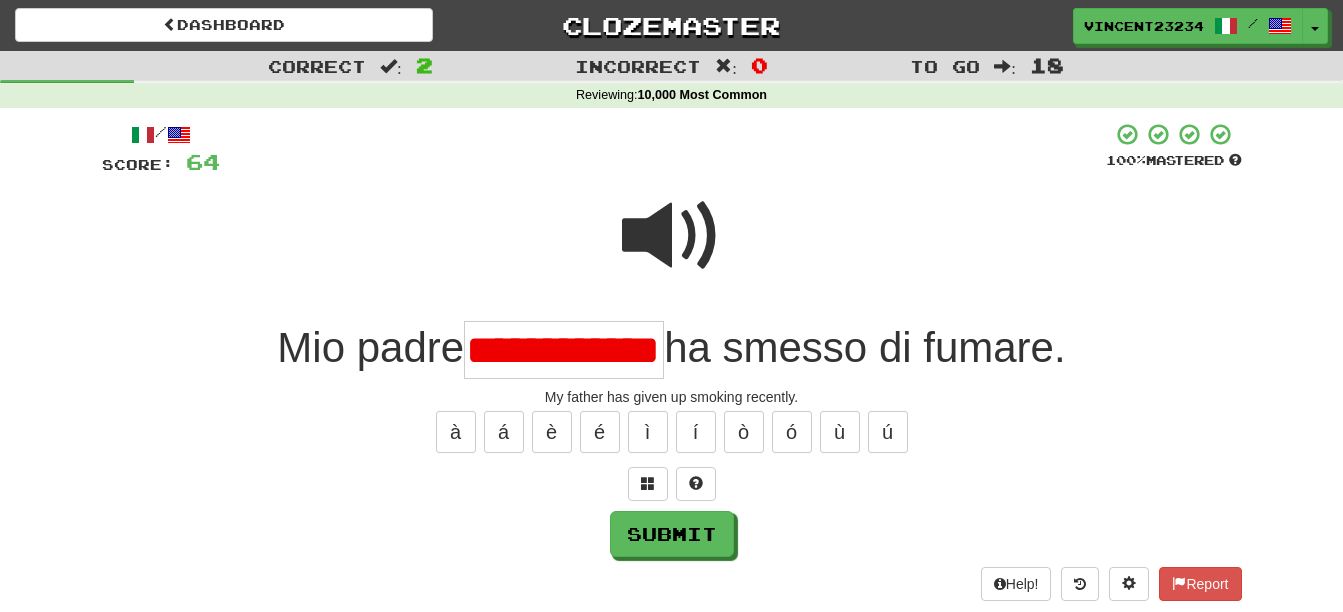 scroll, scrollTop: 0, scrollLeft: 55, axis: horizontal 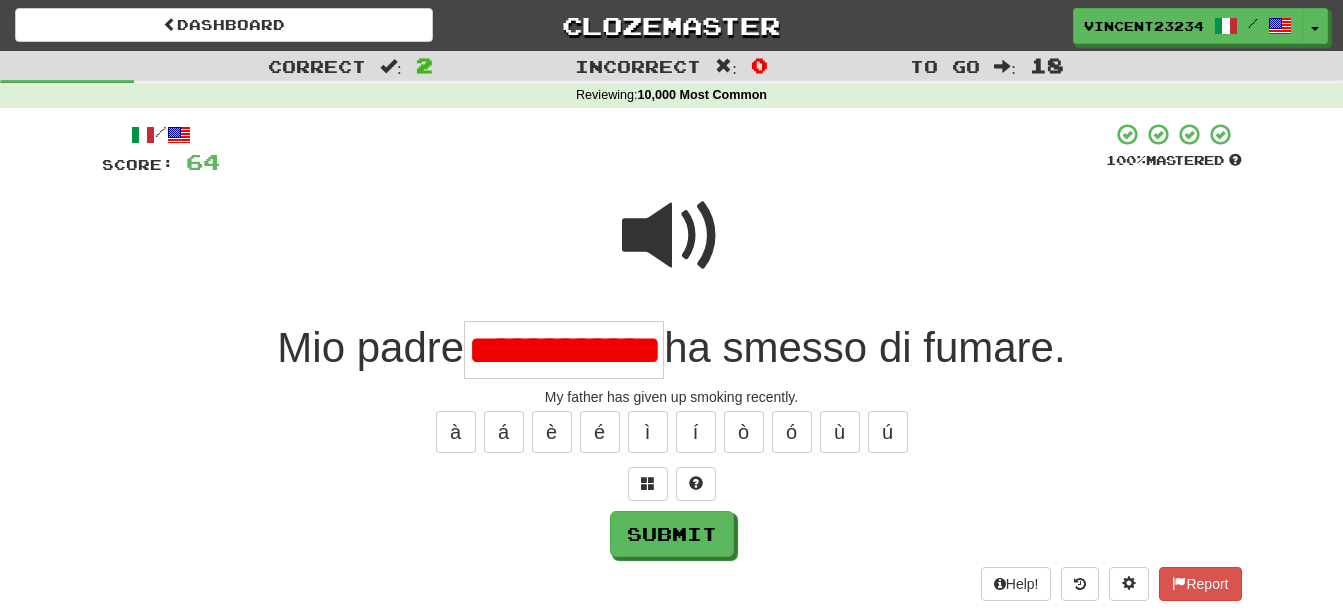 drag, startPoint x: 592, startPoint y: 337, endPoint x: 421, endPoint y: 332, distance: 171.07309 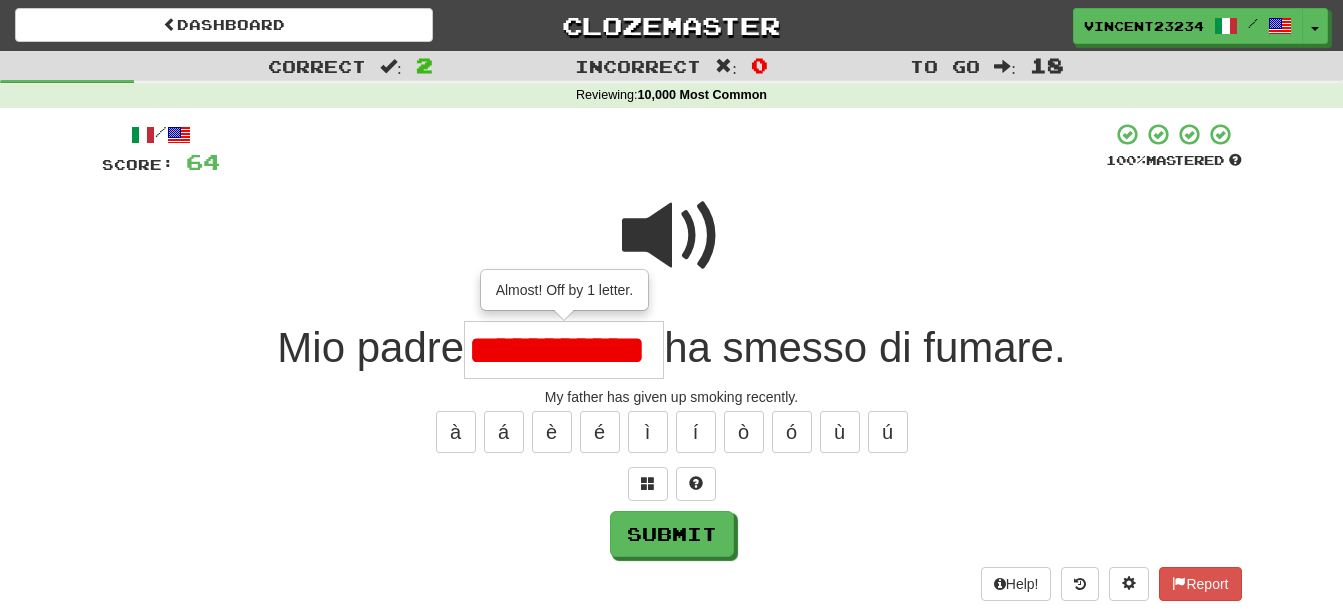 type on "**********" 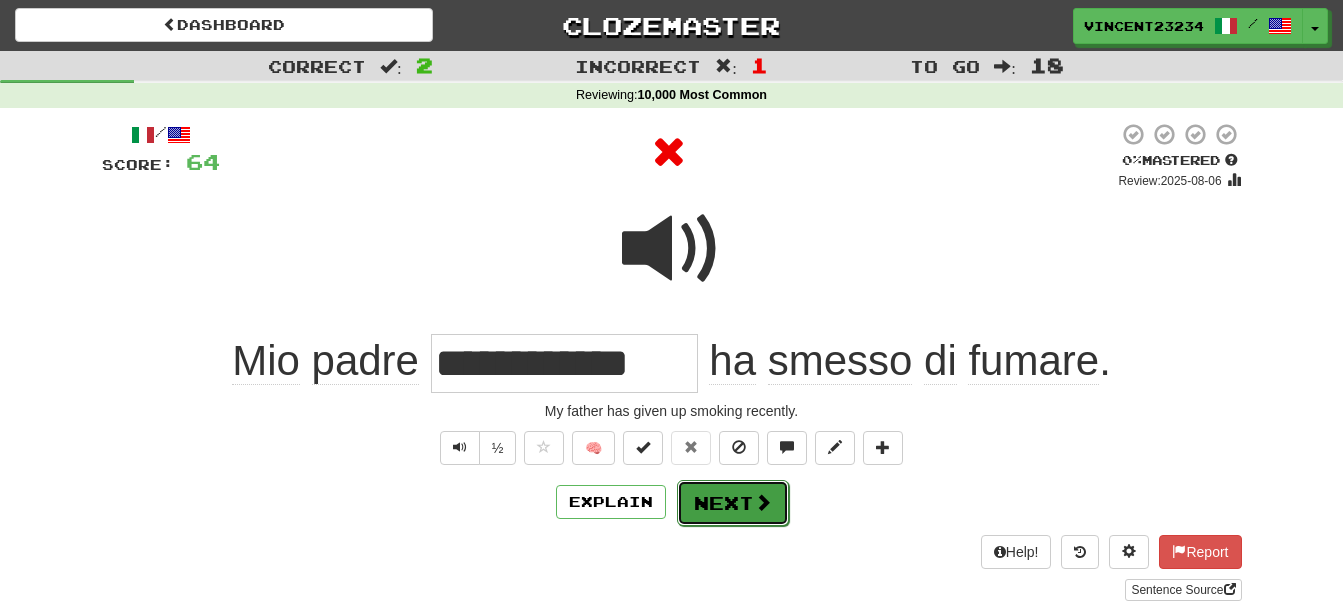 click on "Next" at bounding box center [733, 503] 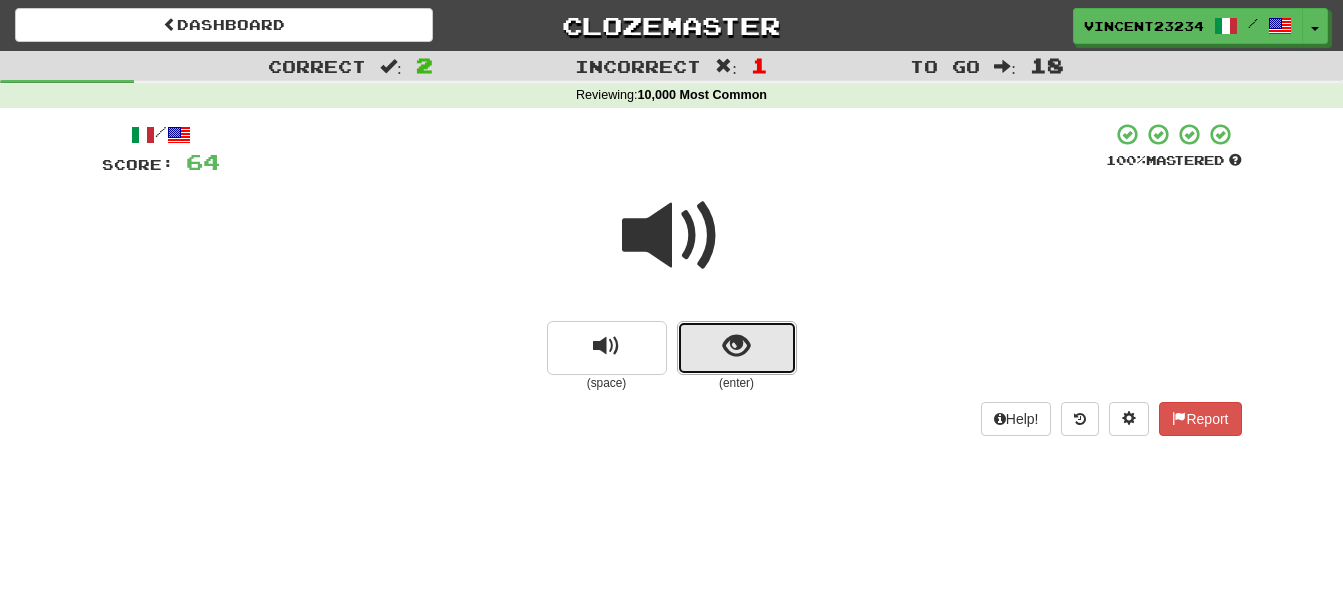 click at bounding box center [737, 348] 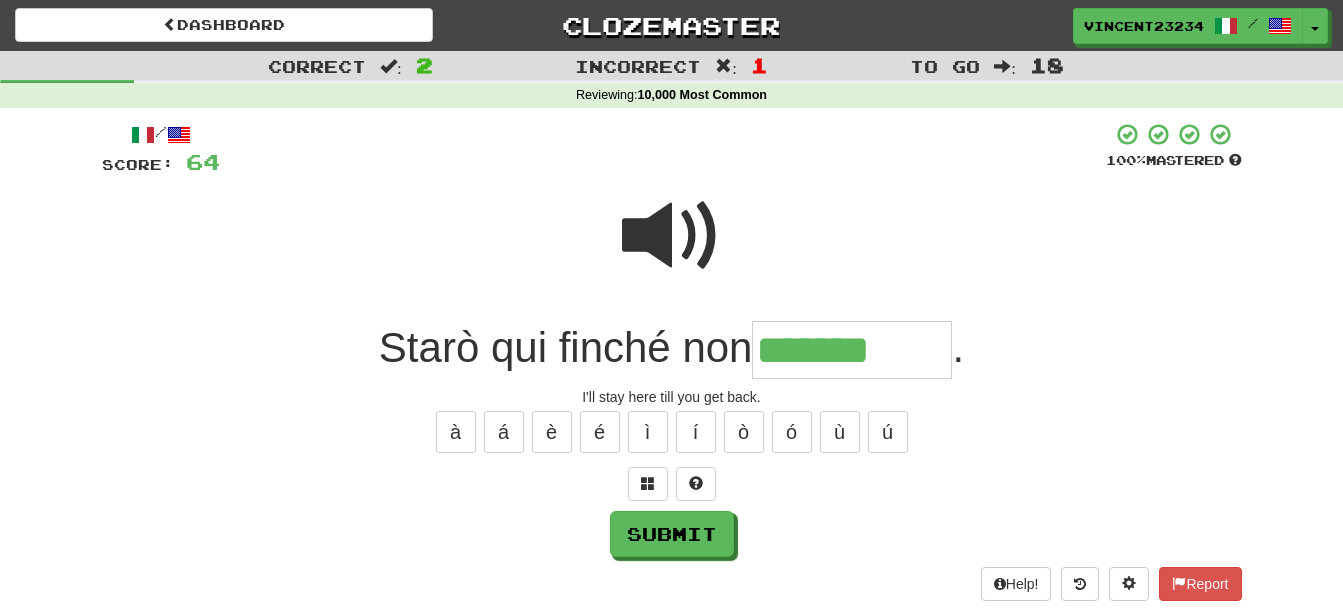 type on "*******" 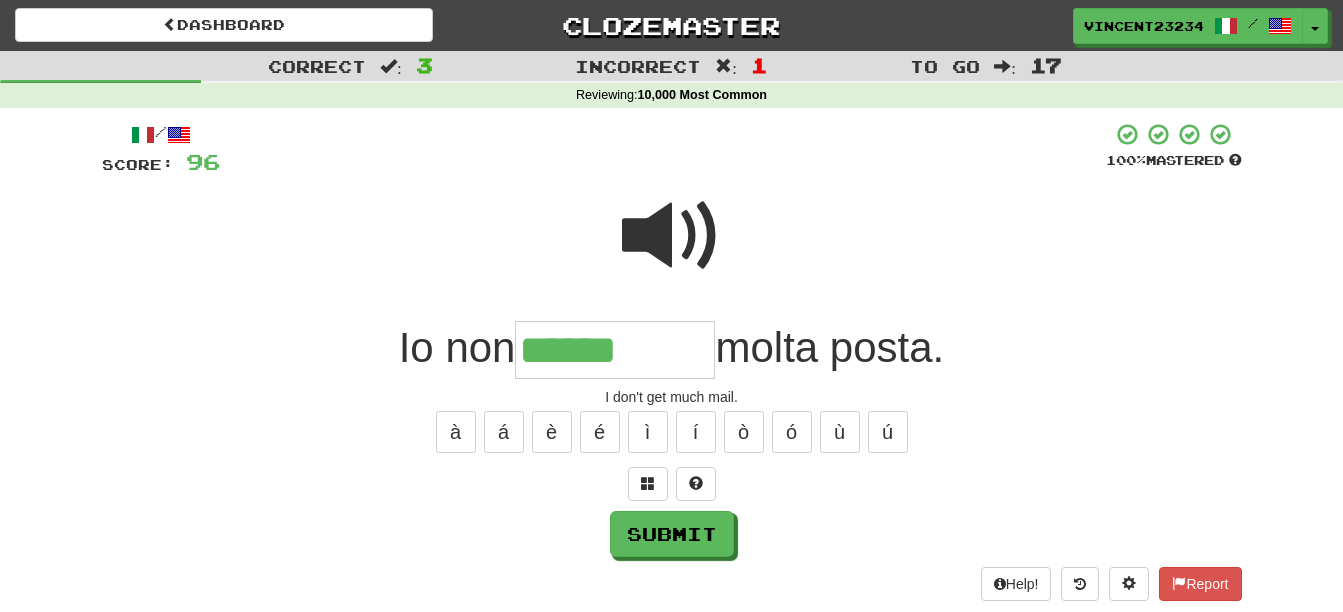 type on "******" 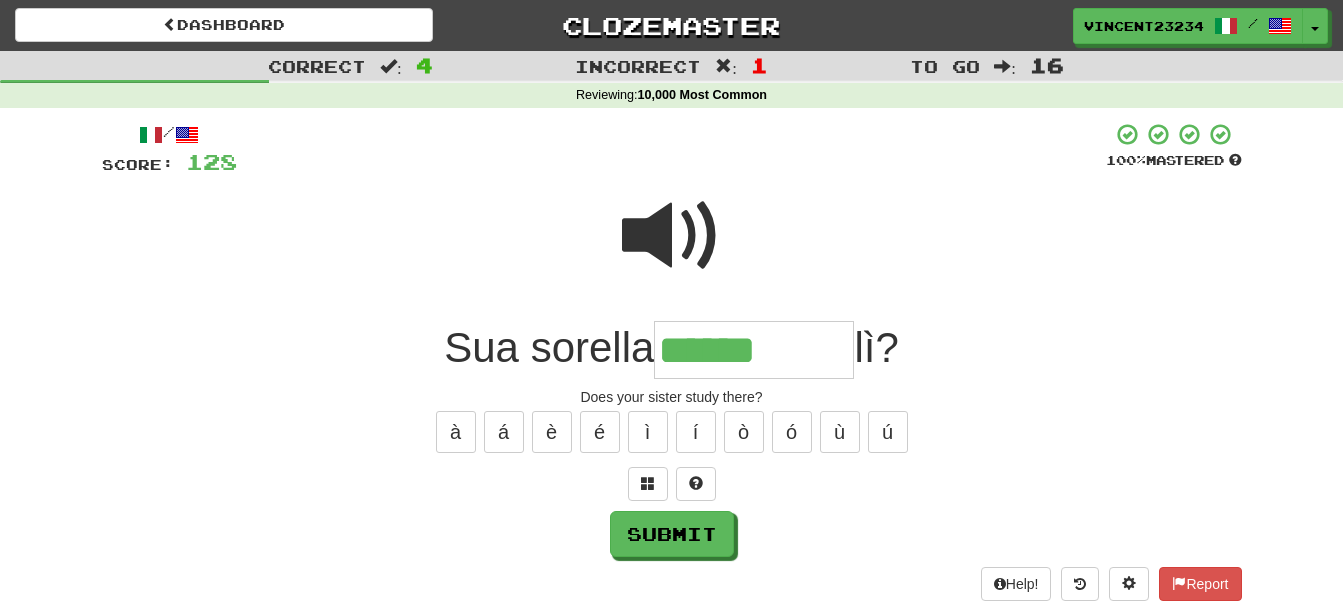 type on "******" 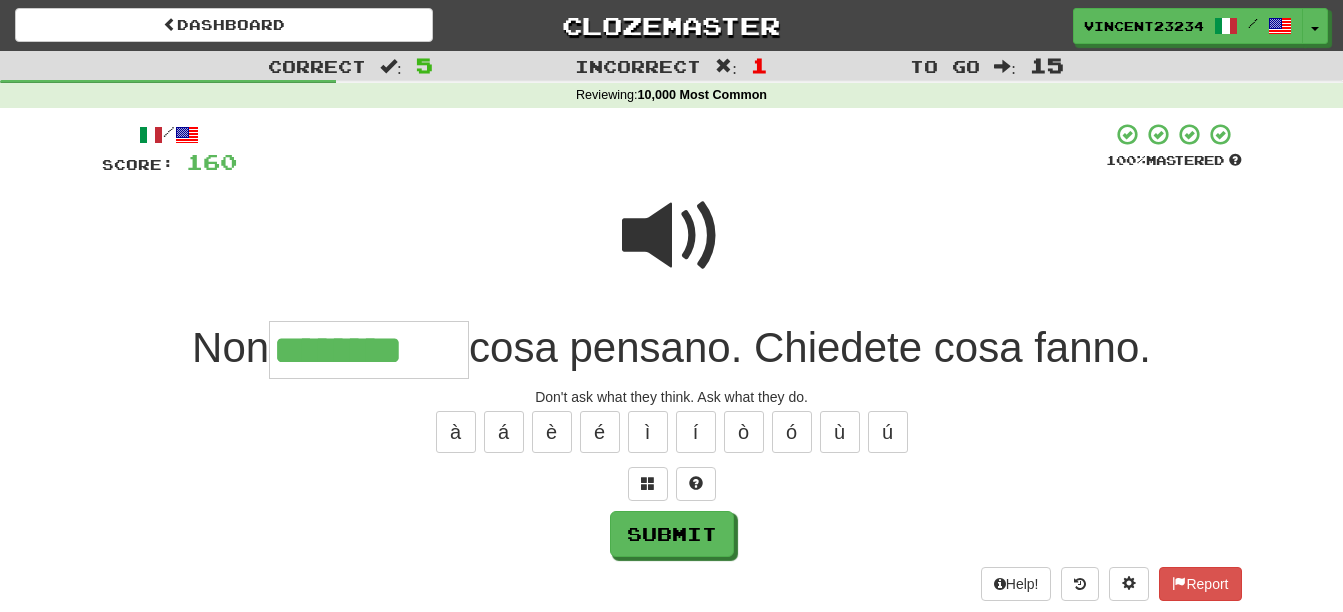type on "********" 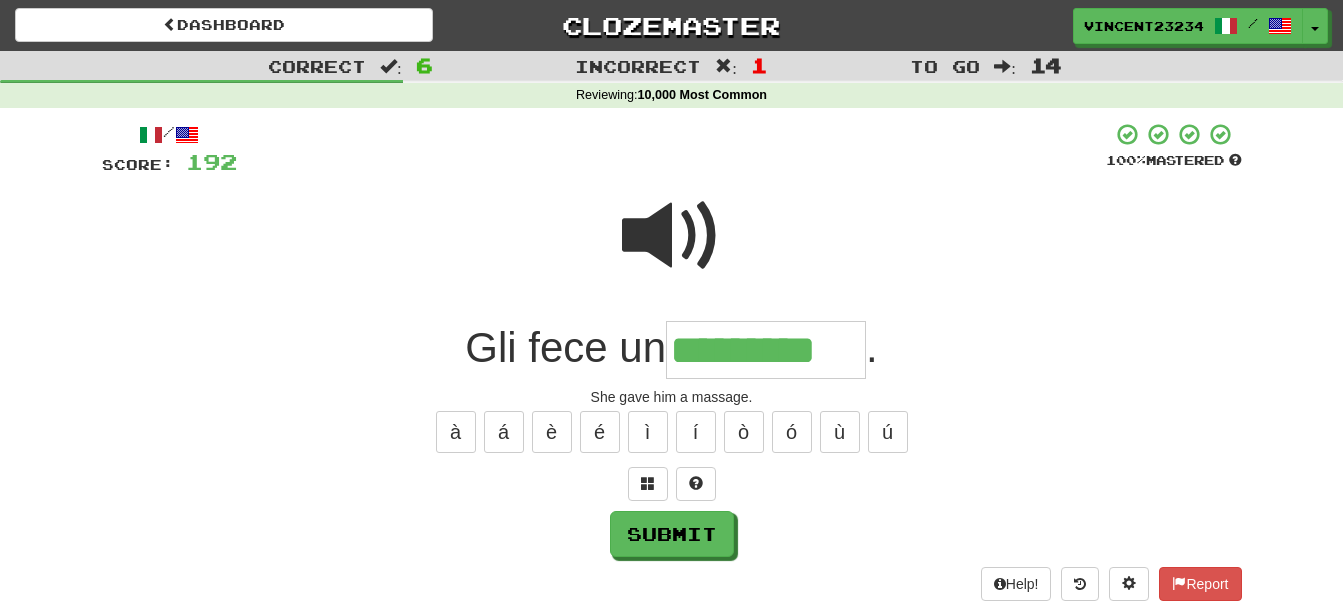scroll, scrollTop: 0, scrollLeft: 11, axis: horizontal 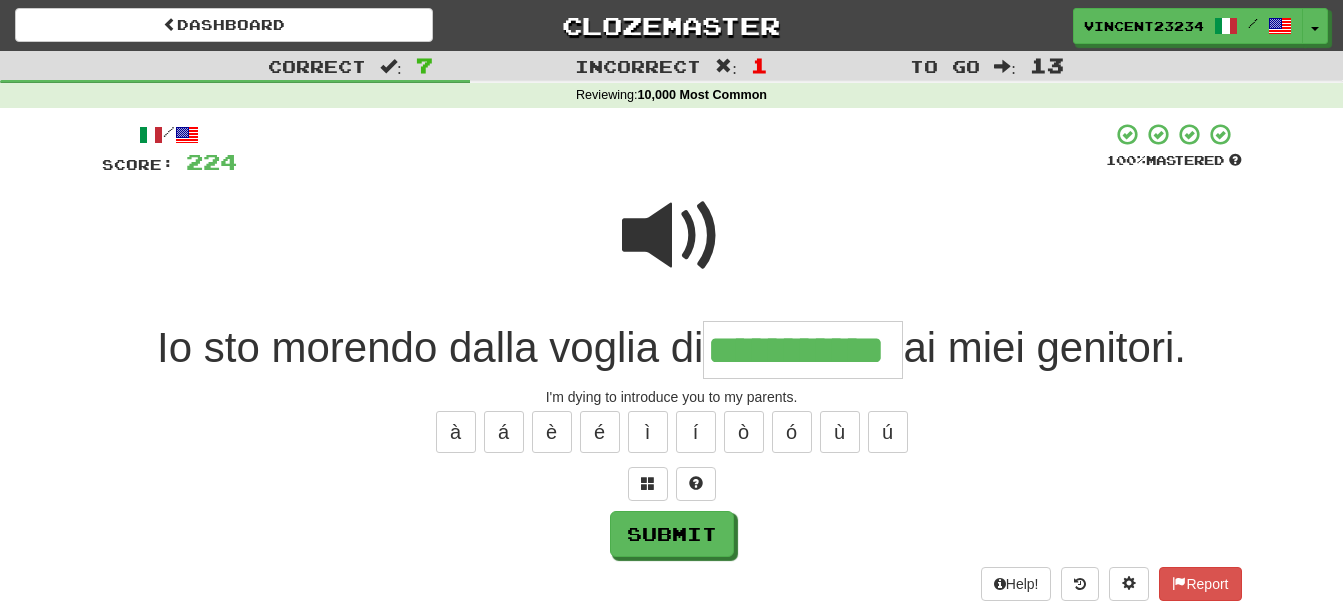 type on "**********" 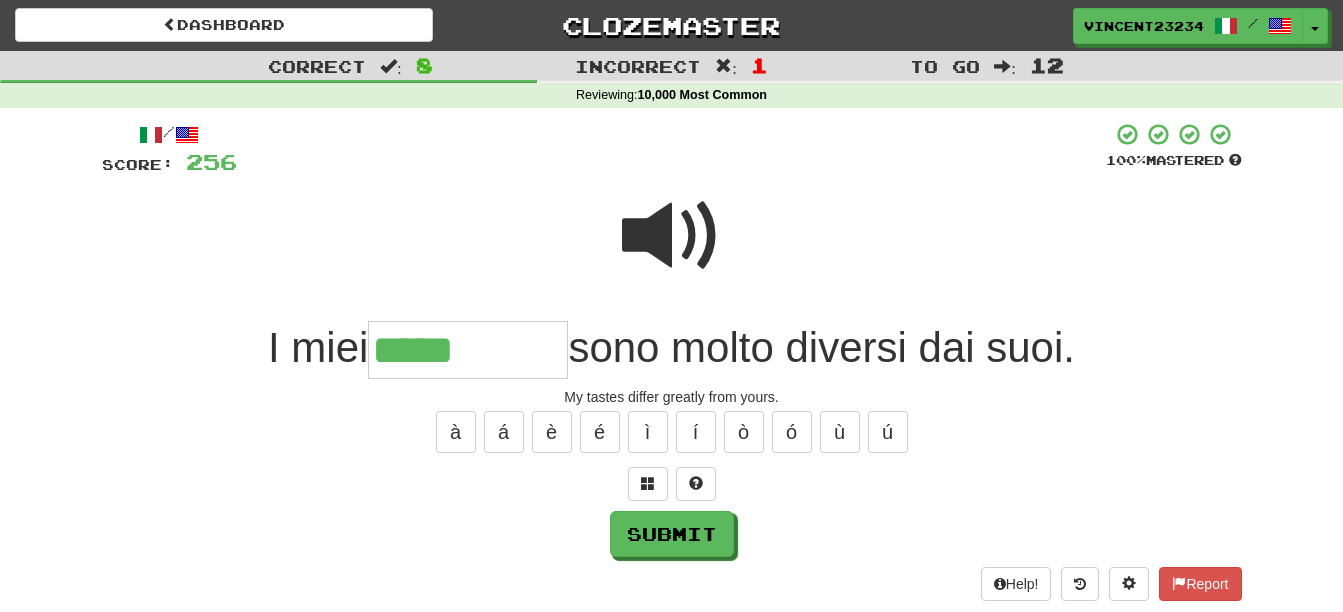 type on "*****" 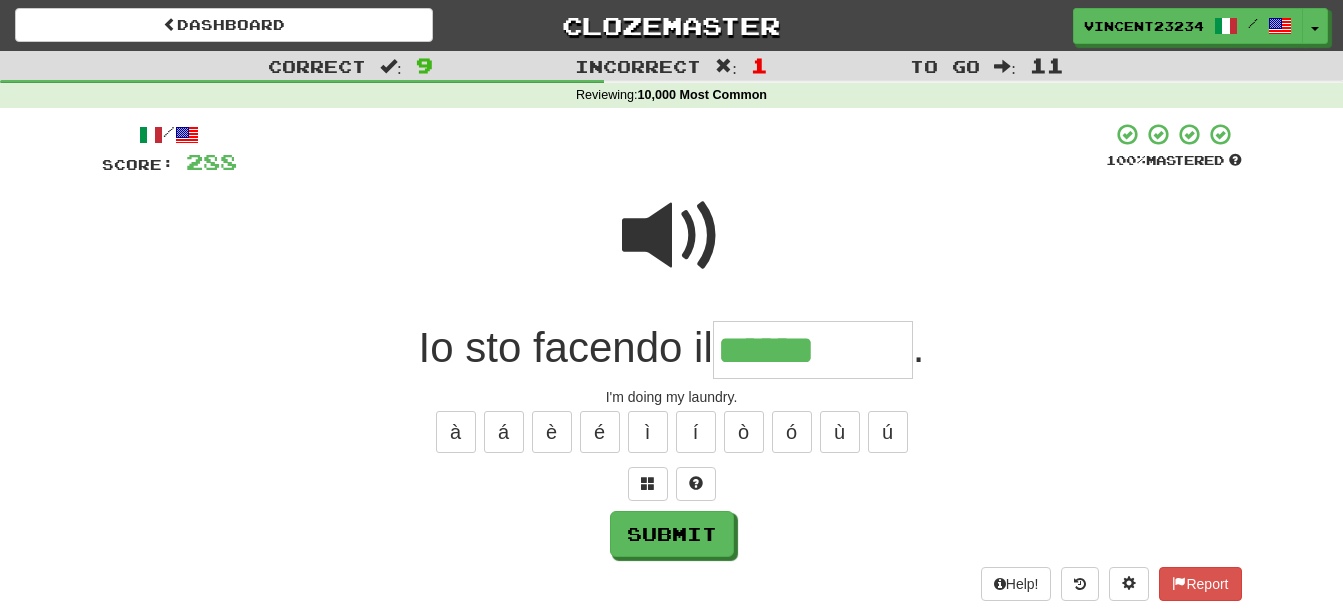 type on "******" 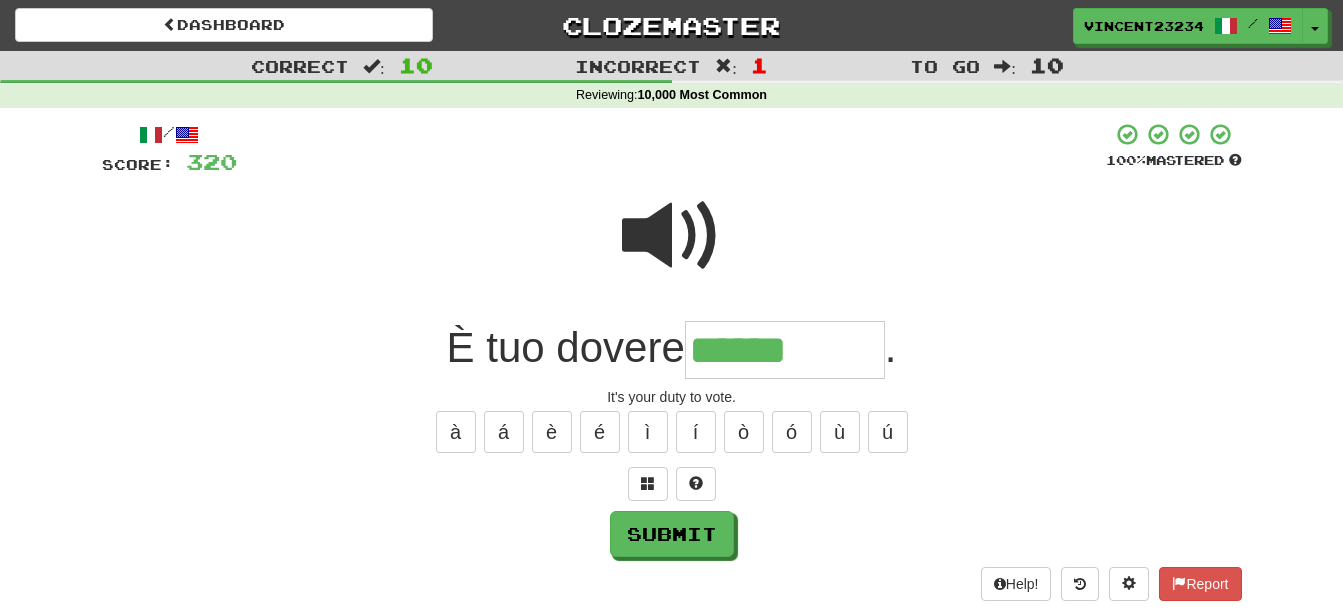 type on "******" 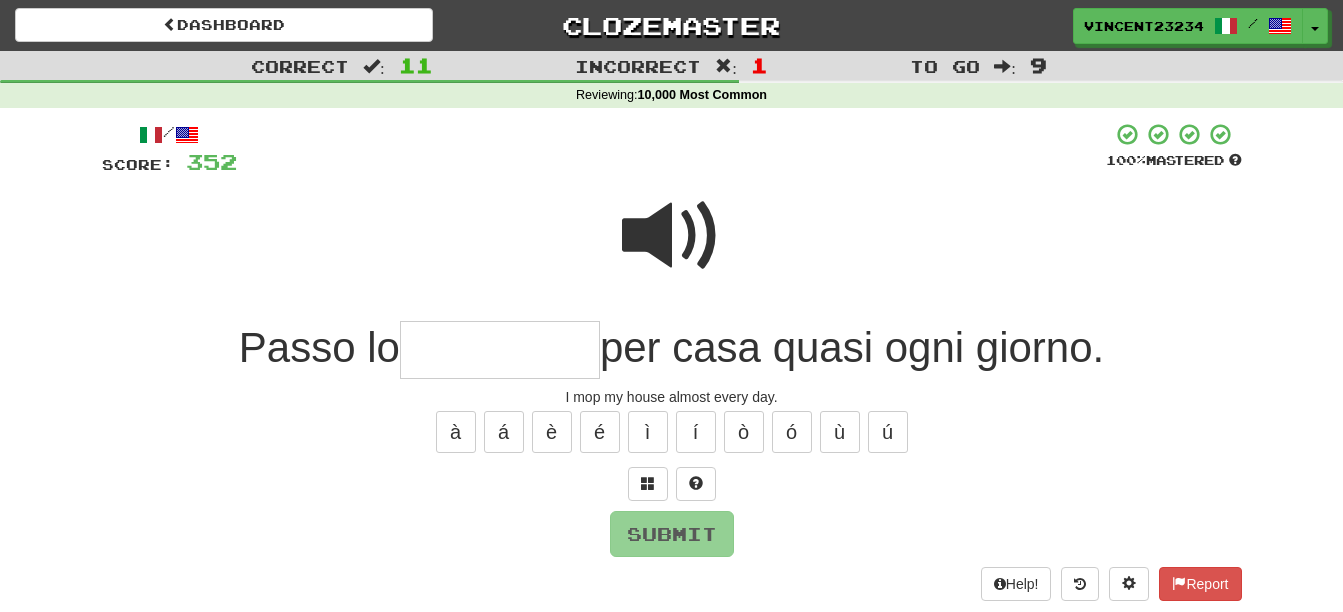 click at bounding box center [672, 236] 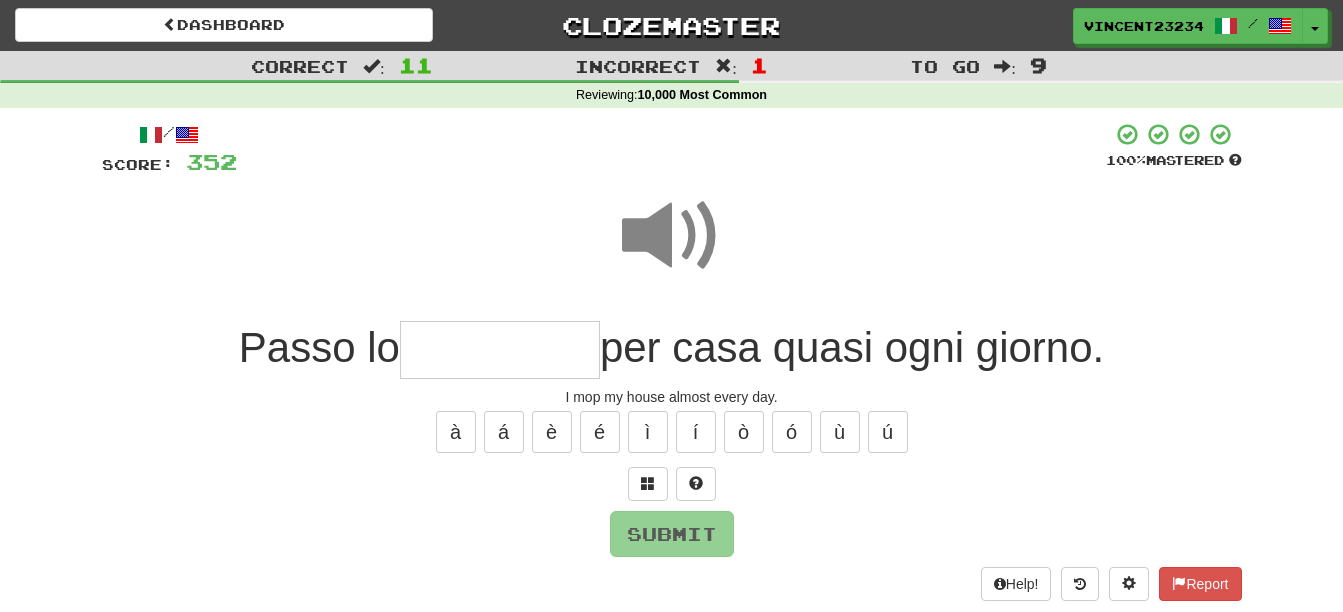 click at bounding box center (500, 350) 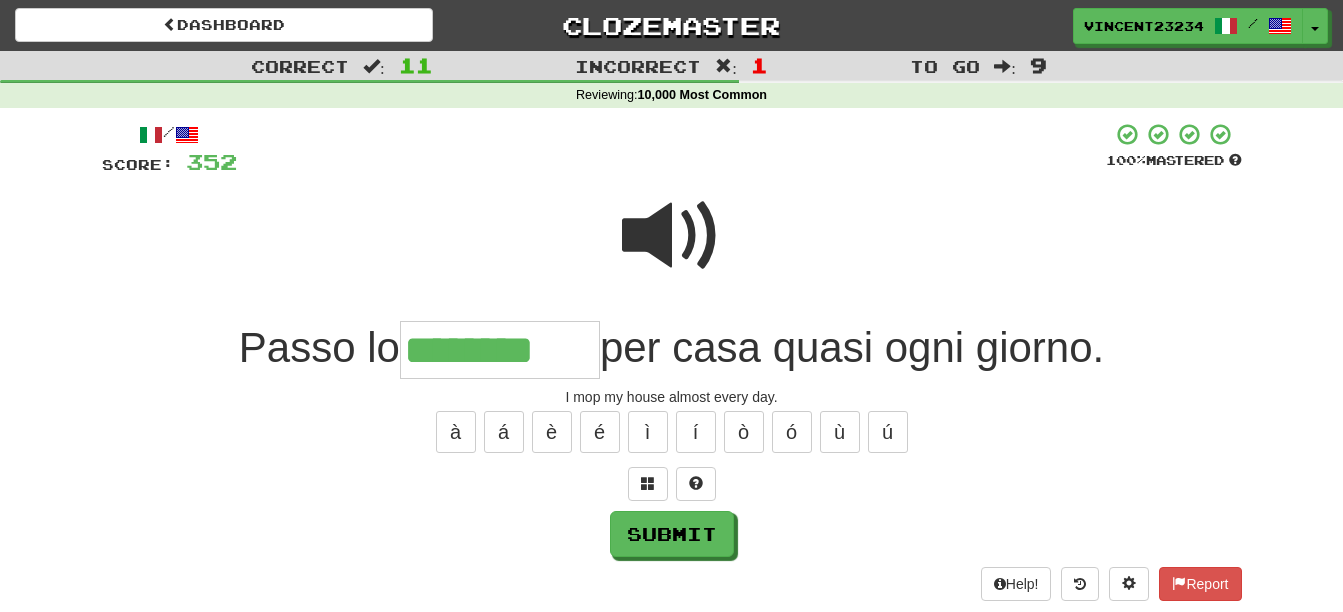type on "********" 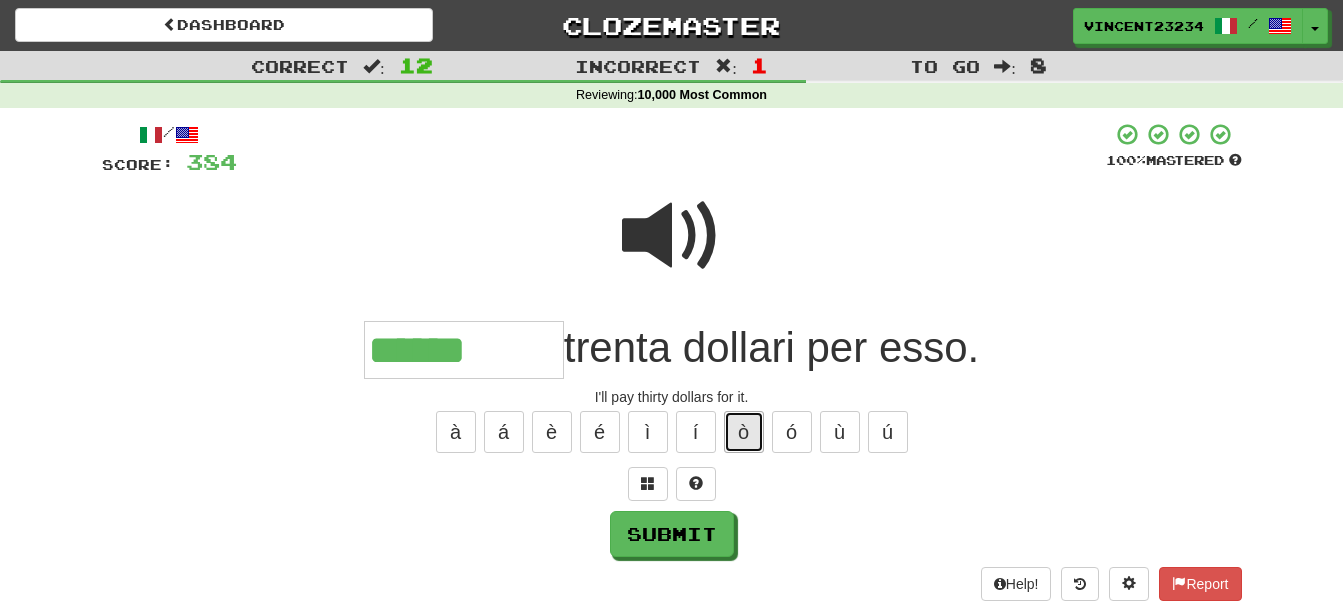 click on "ò" at bounding box center [744, 432] 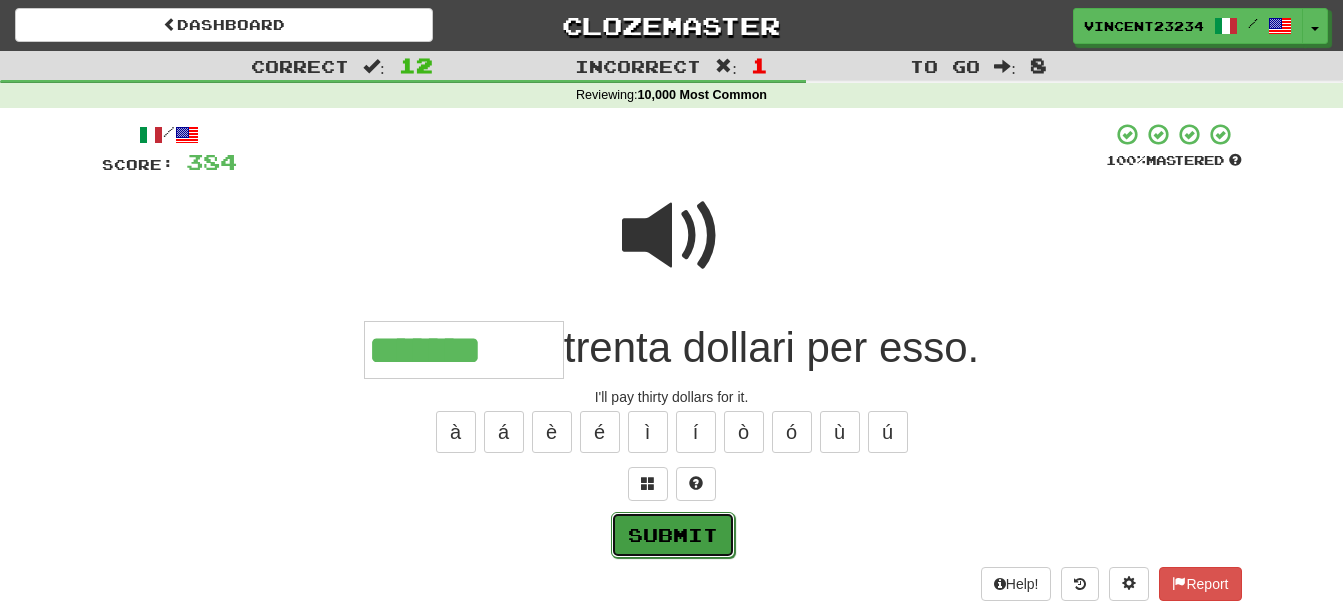click on "Submit" at bounding box center [673, 535] 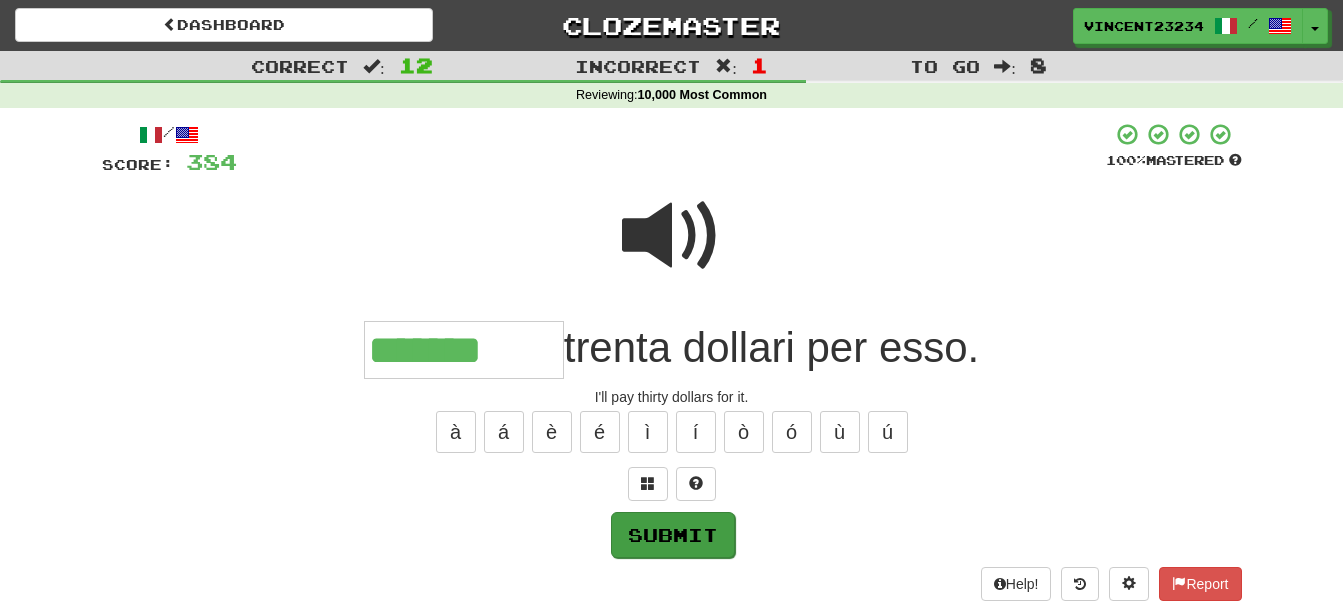 type on "*******" 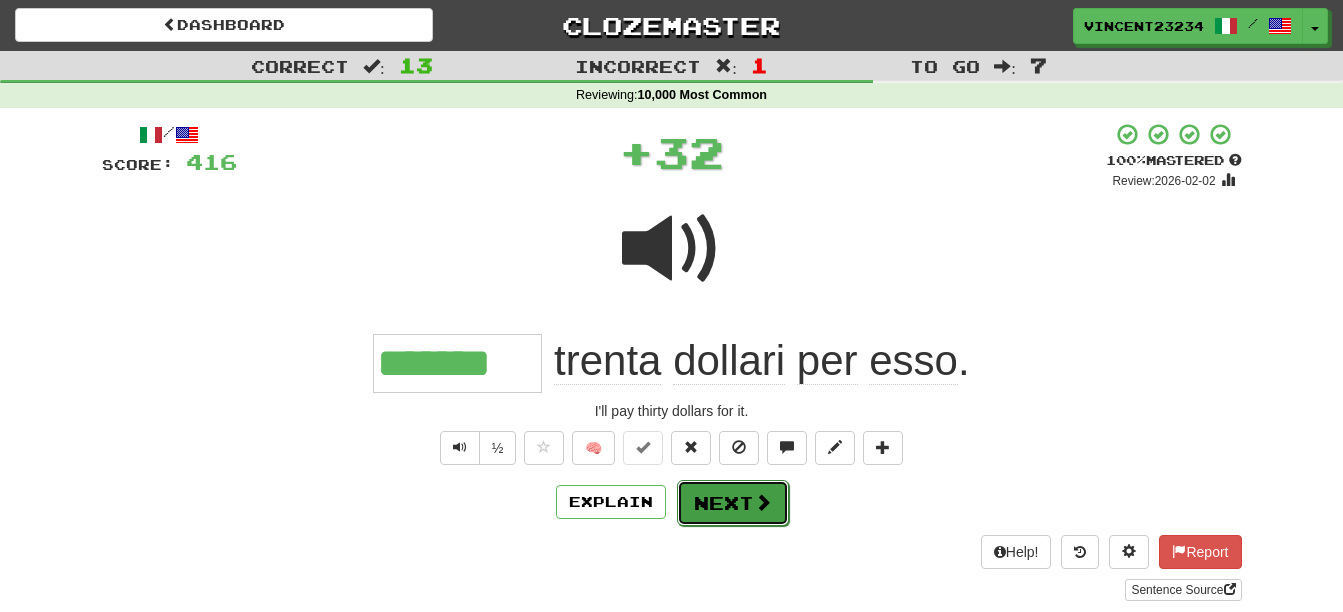click on "Next" at bounding box center [733, 503] 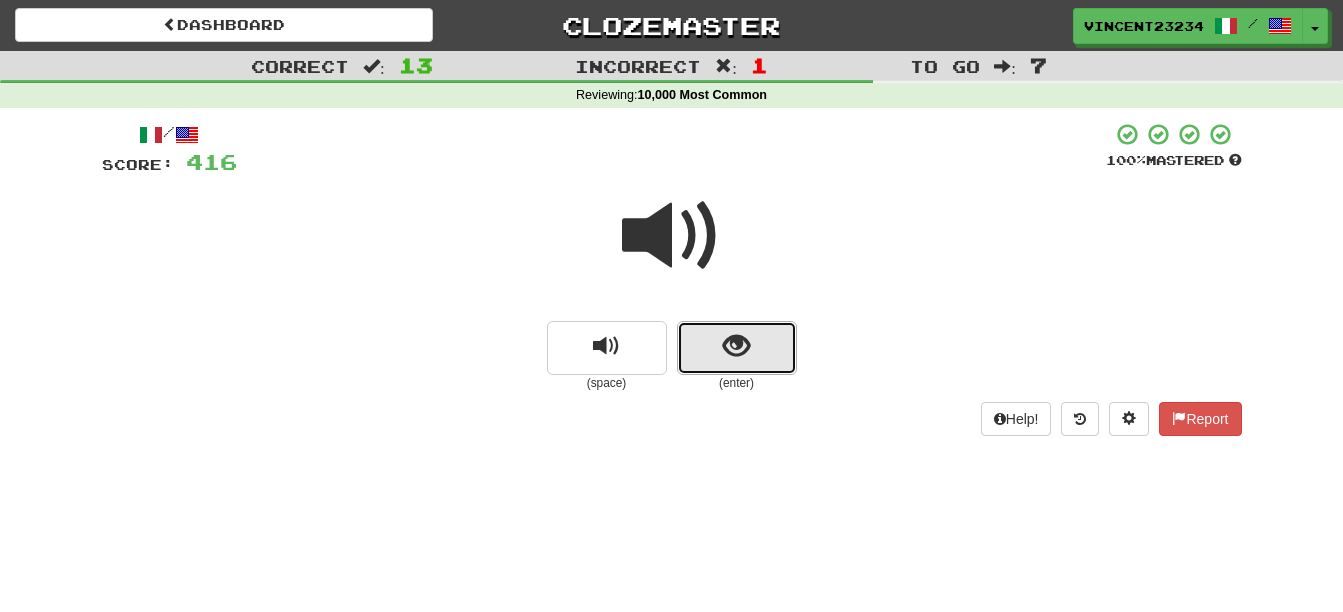 click at bounding box center [737, 348] 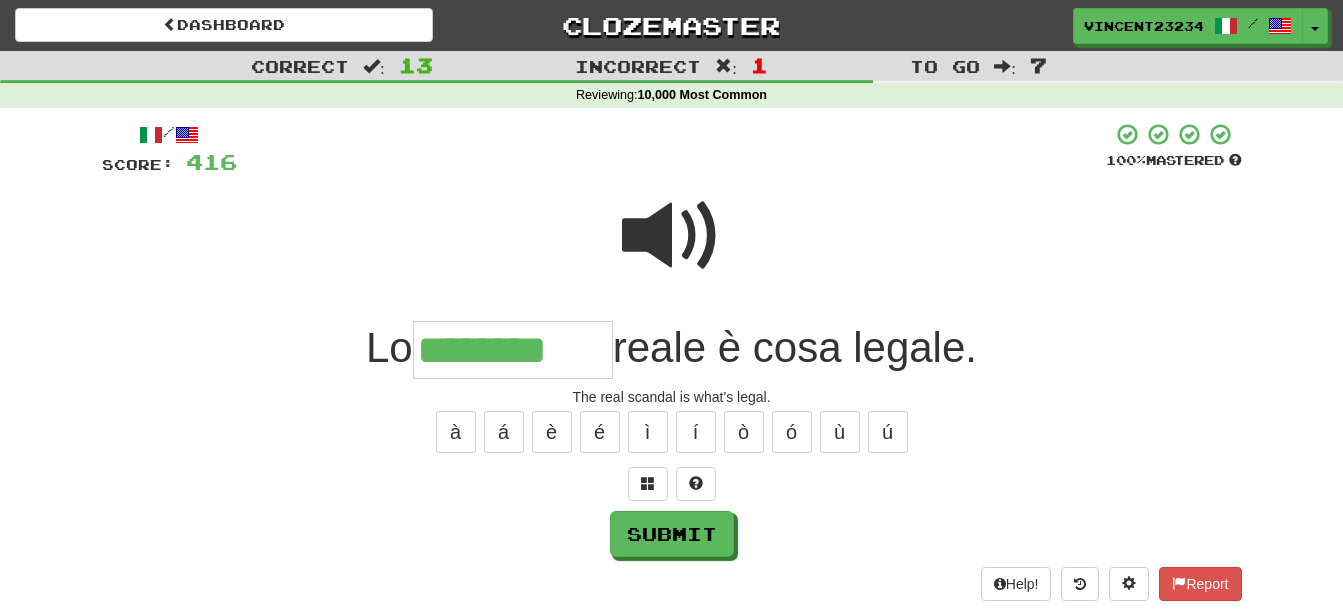 type on "*" 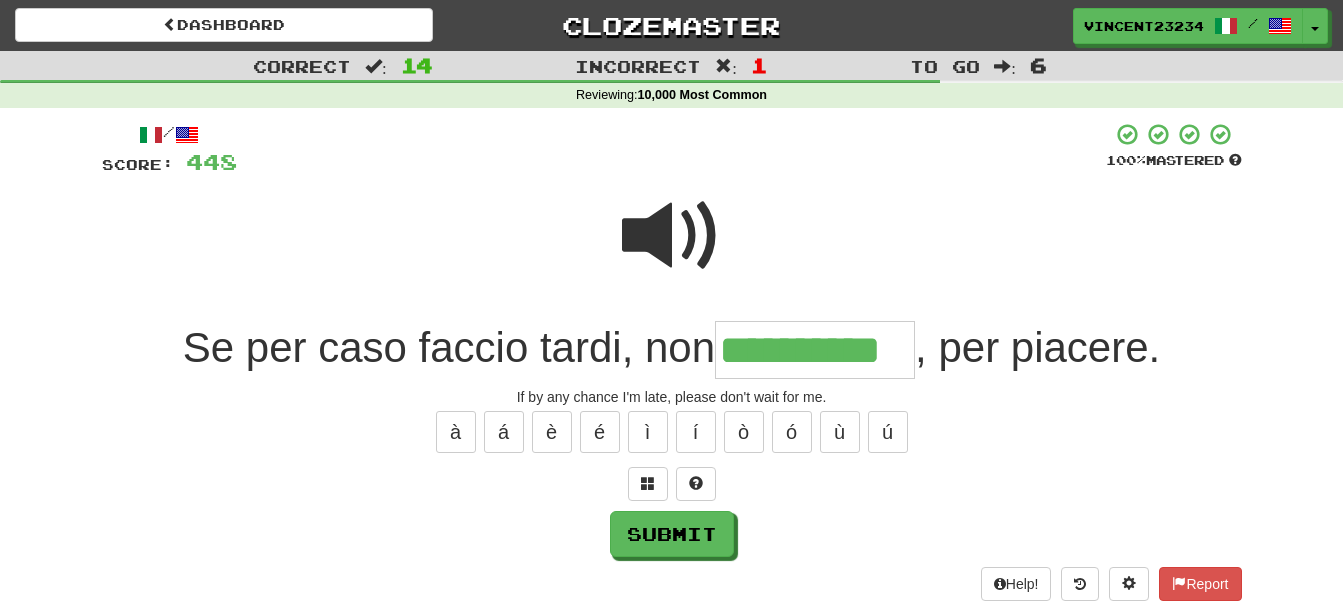 scroll, scrollTop: 0, scrollLeft: 4, axis: horizontal 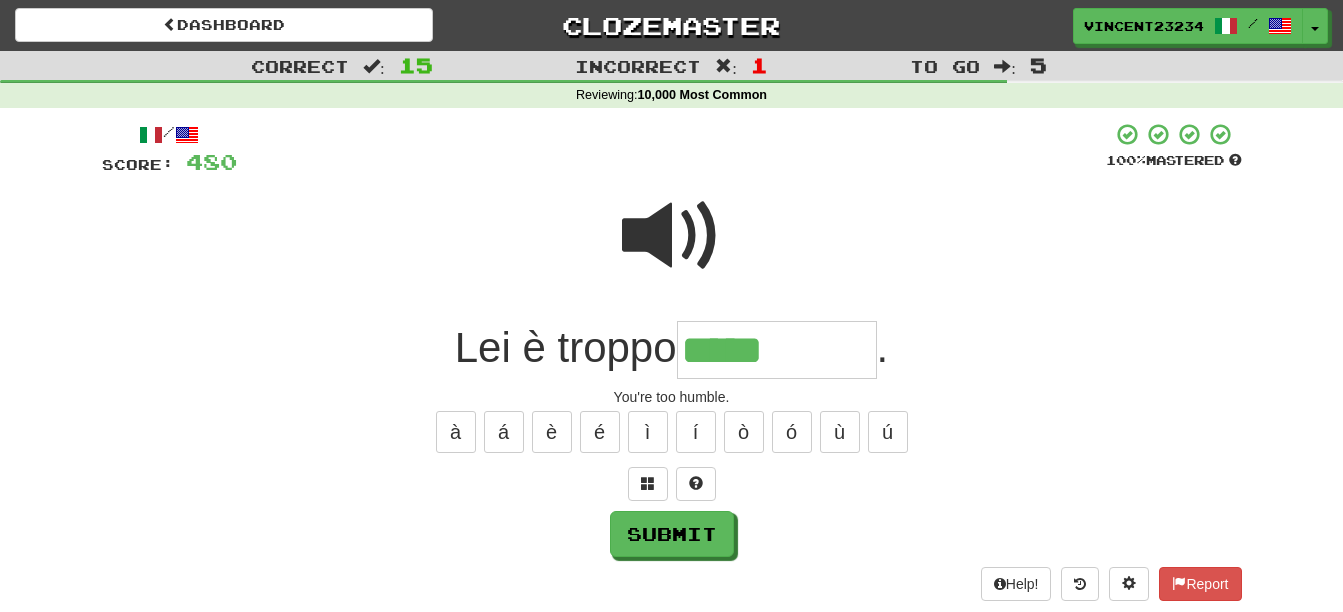 type on "*****" 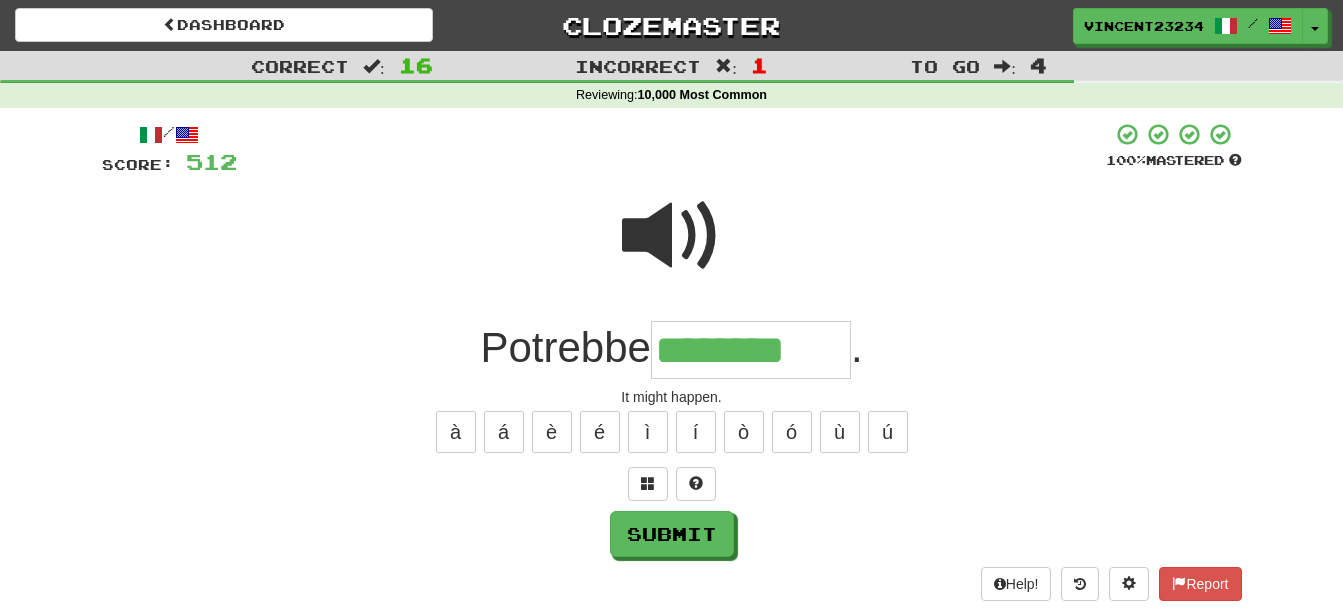 type on "********" 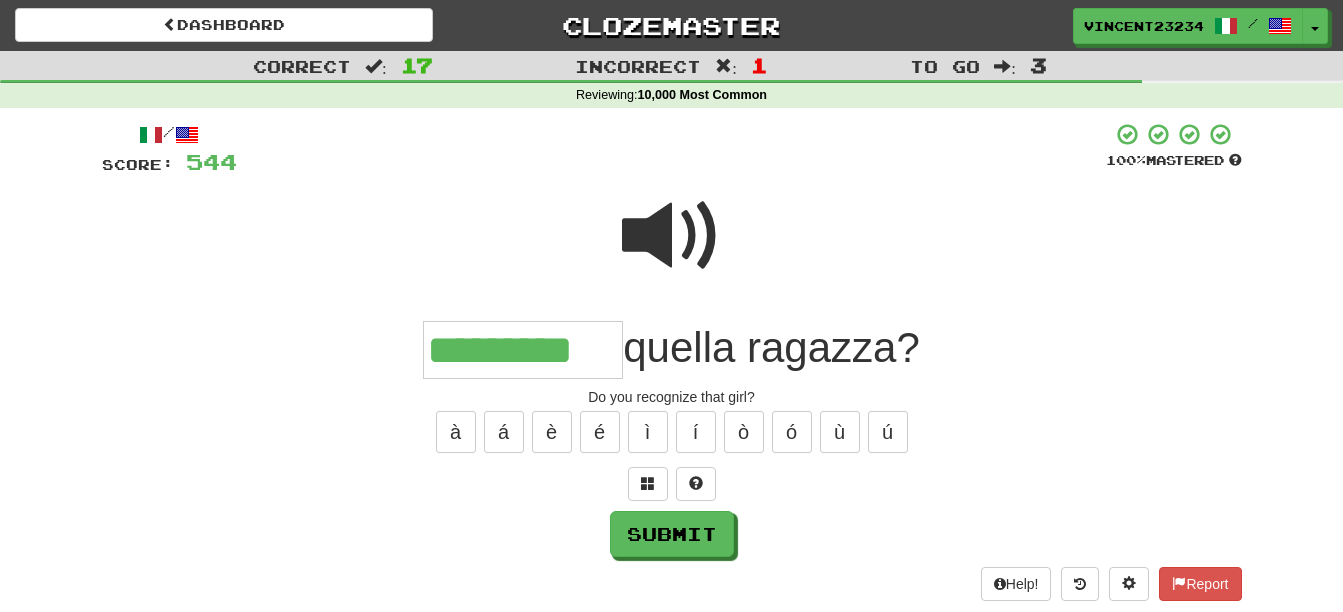 type on "*********" 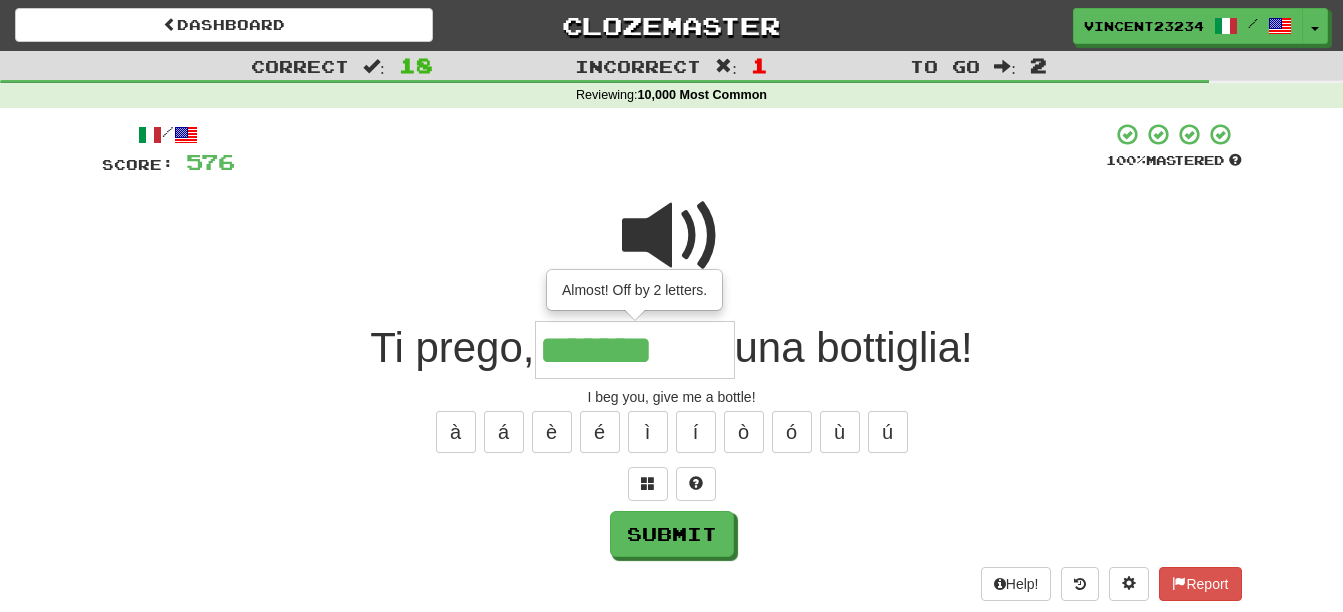 type on "*******" 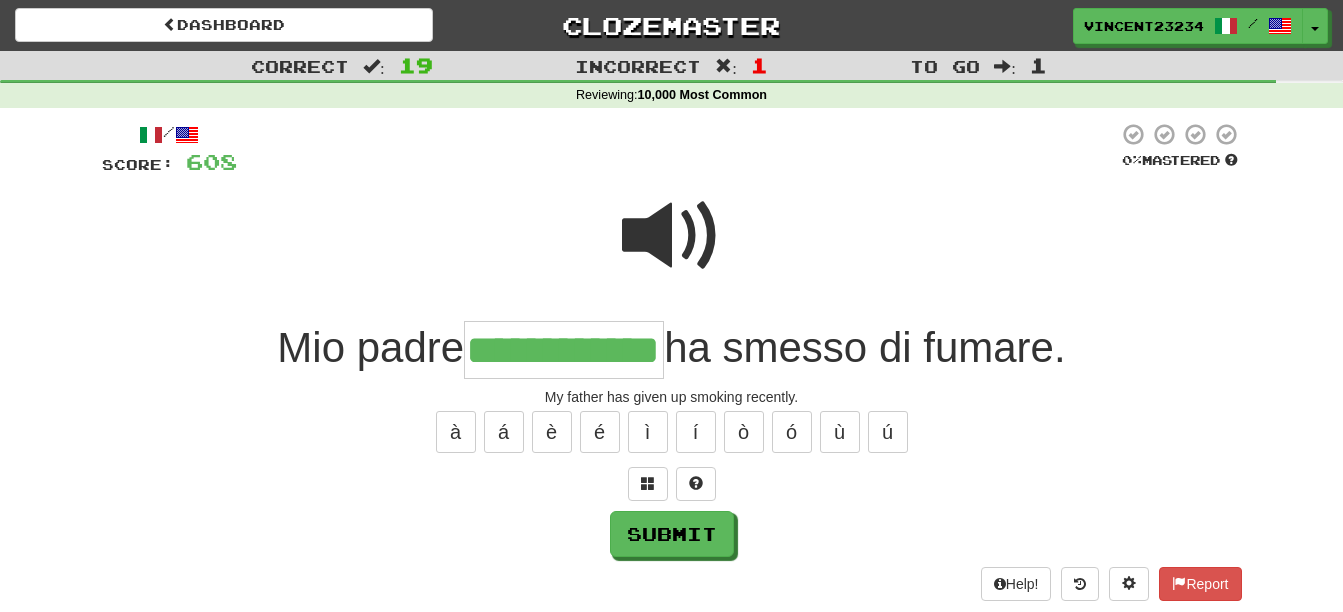 scroll, scrollTop: 0, scrollLeft: 65, axis: horizontal 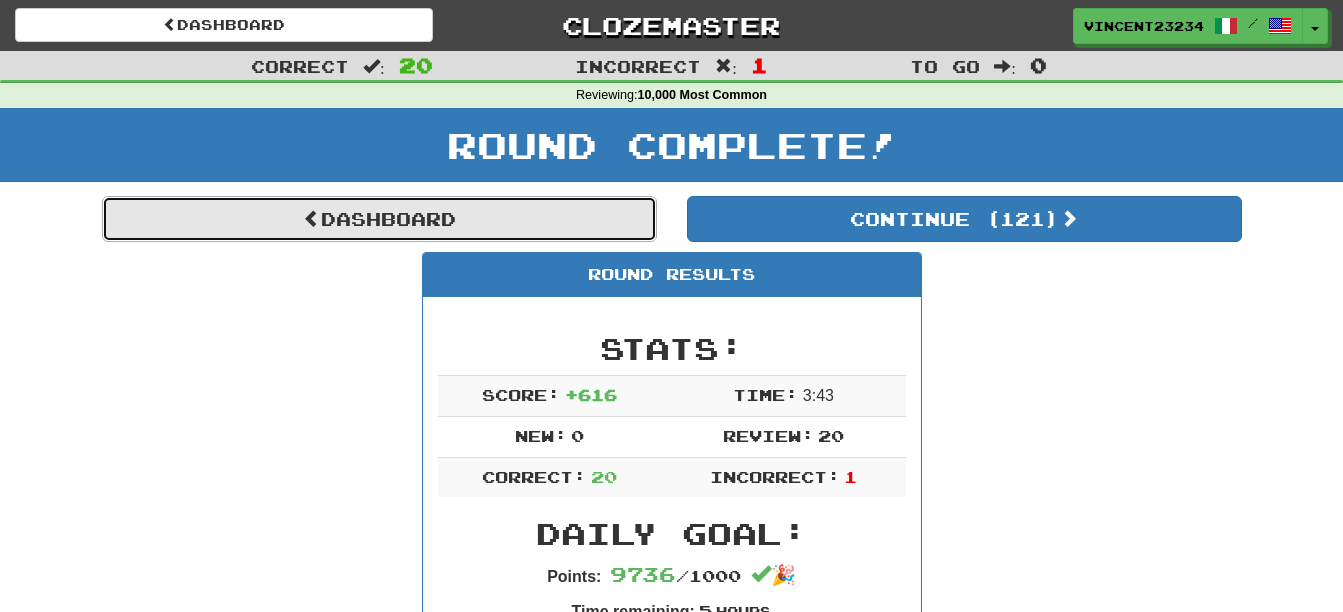 click on "Dashboard" at bounding box center (379, 219) 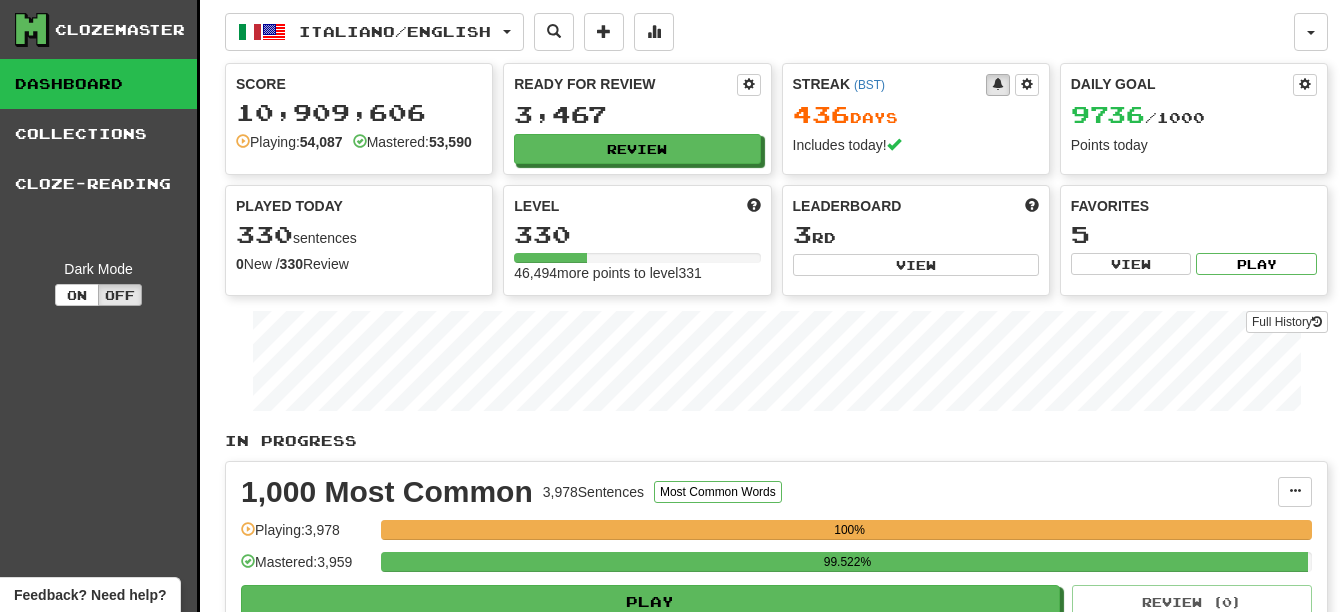 scroll, scrollTop: 0, scrollLeft: 0, axis: both 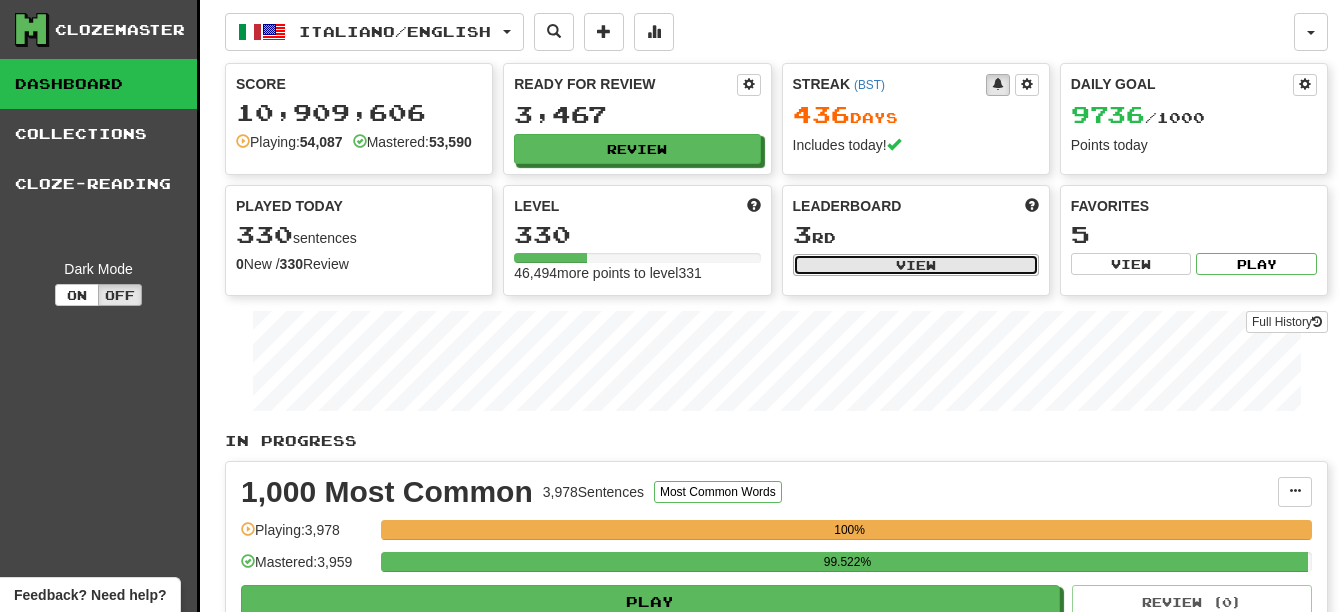 click on "View" at bounding box center (916, 265) 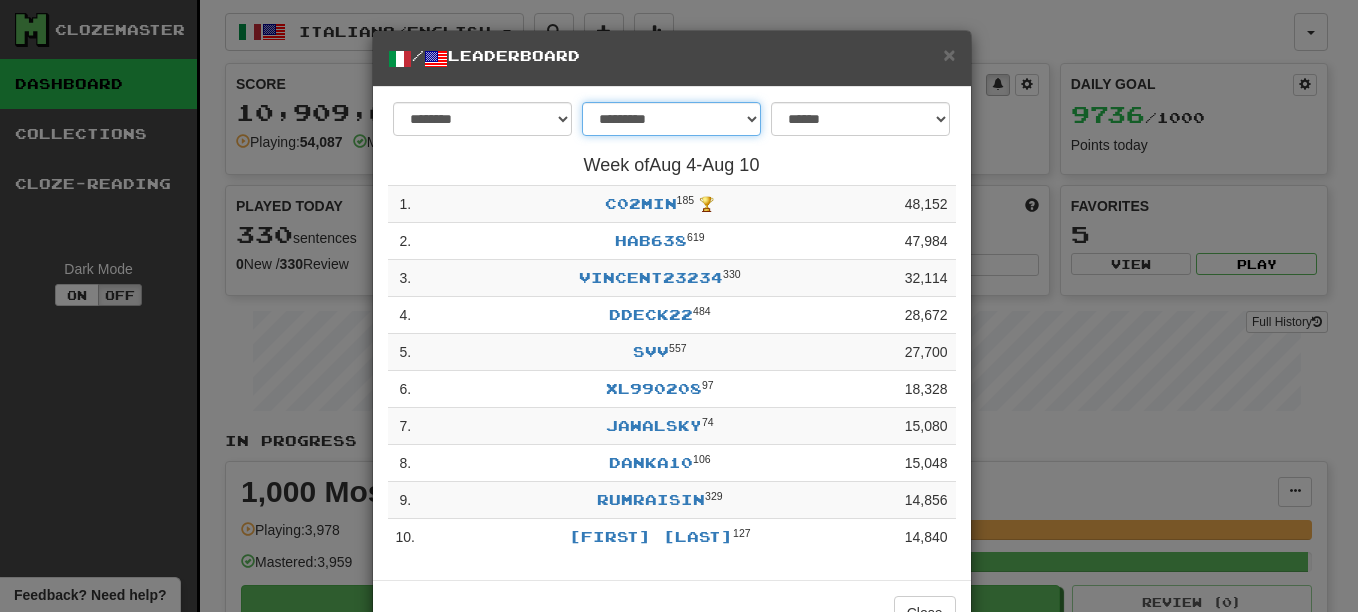 click on "**********" at bounding box center (671, 119) 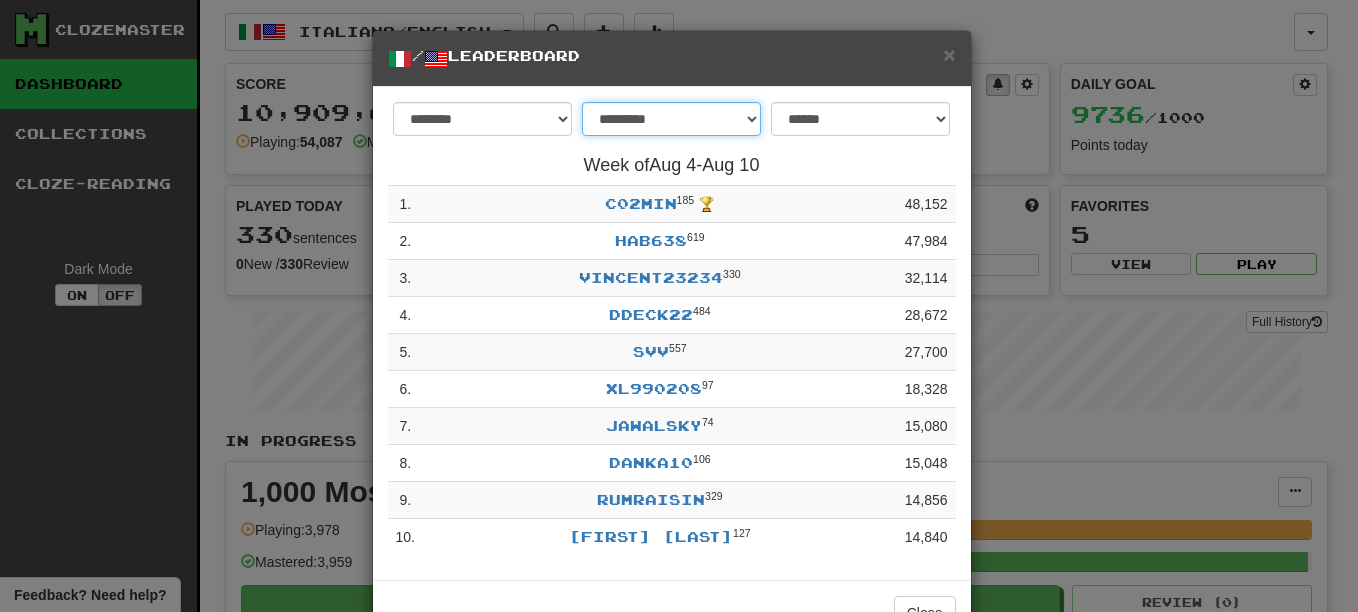 select on "********" 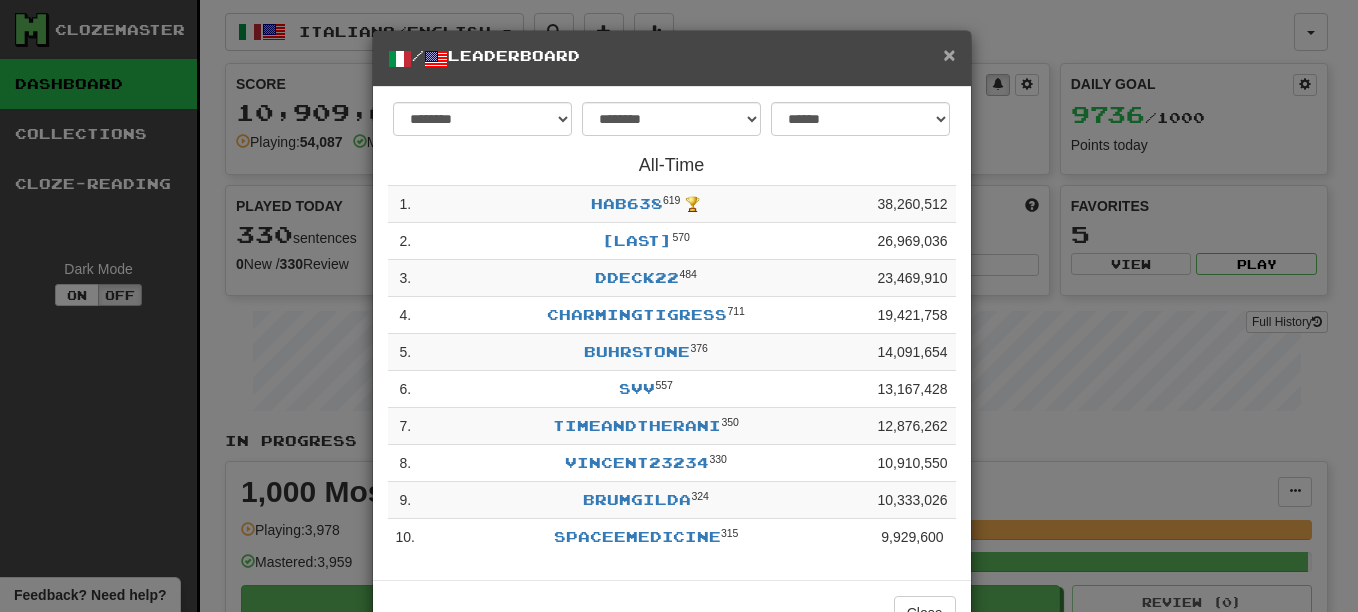 click on "×" at bounding box center (949, 54) 